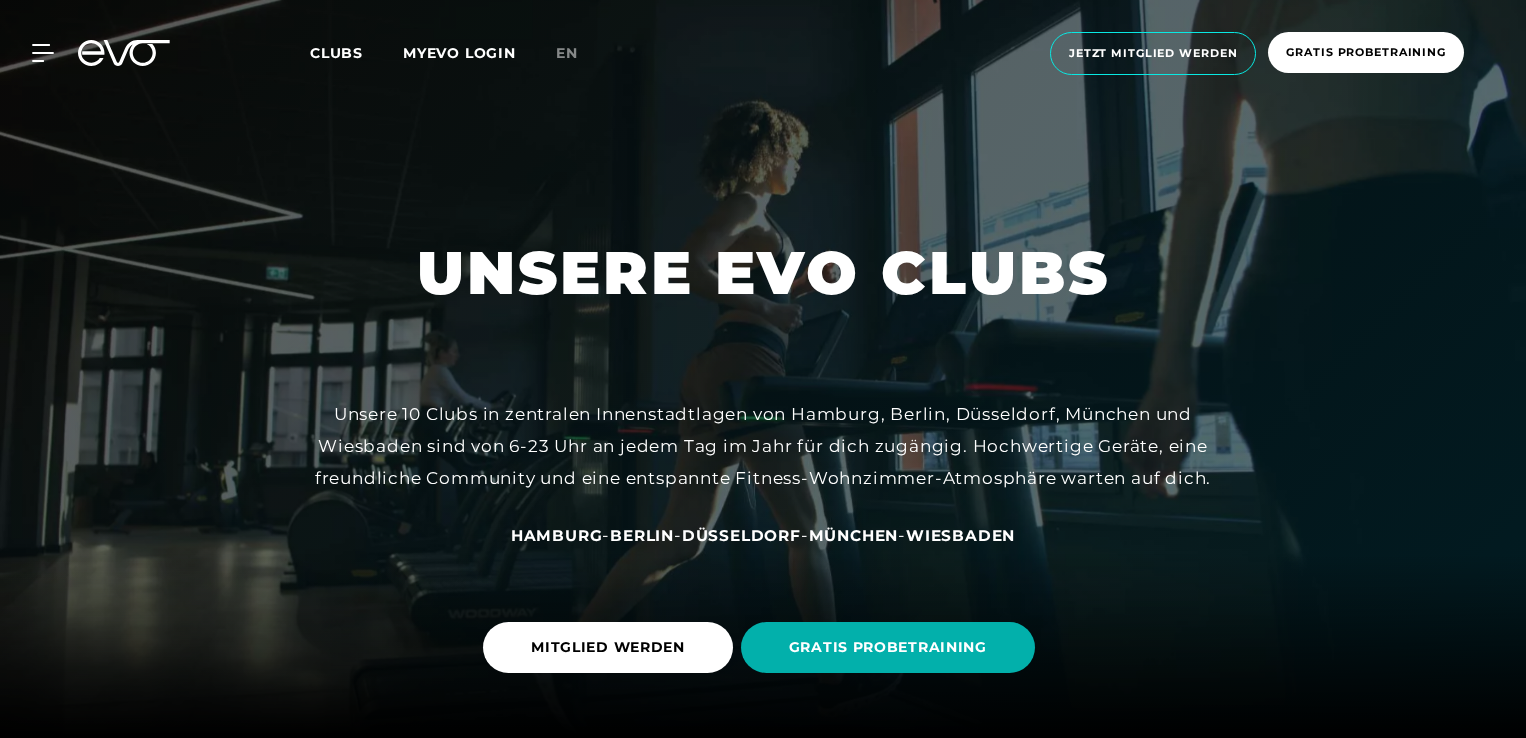 scroll, scrollTop: 0, scrollLeft: 0, axis: both 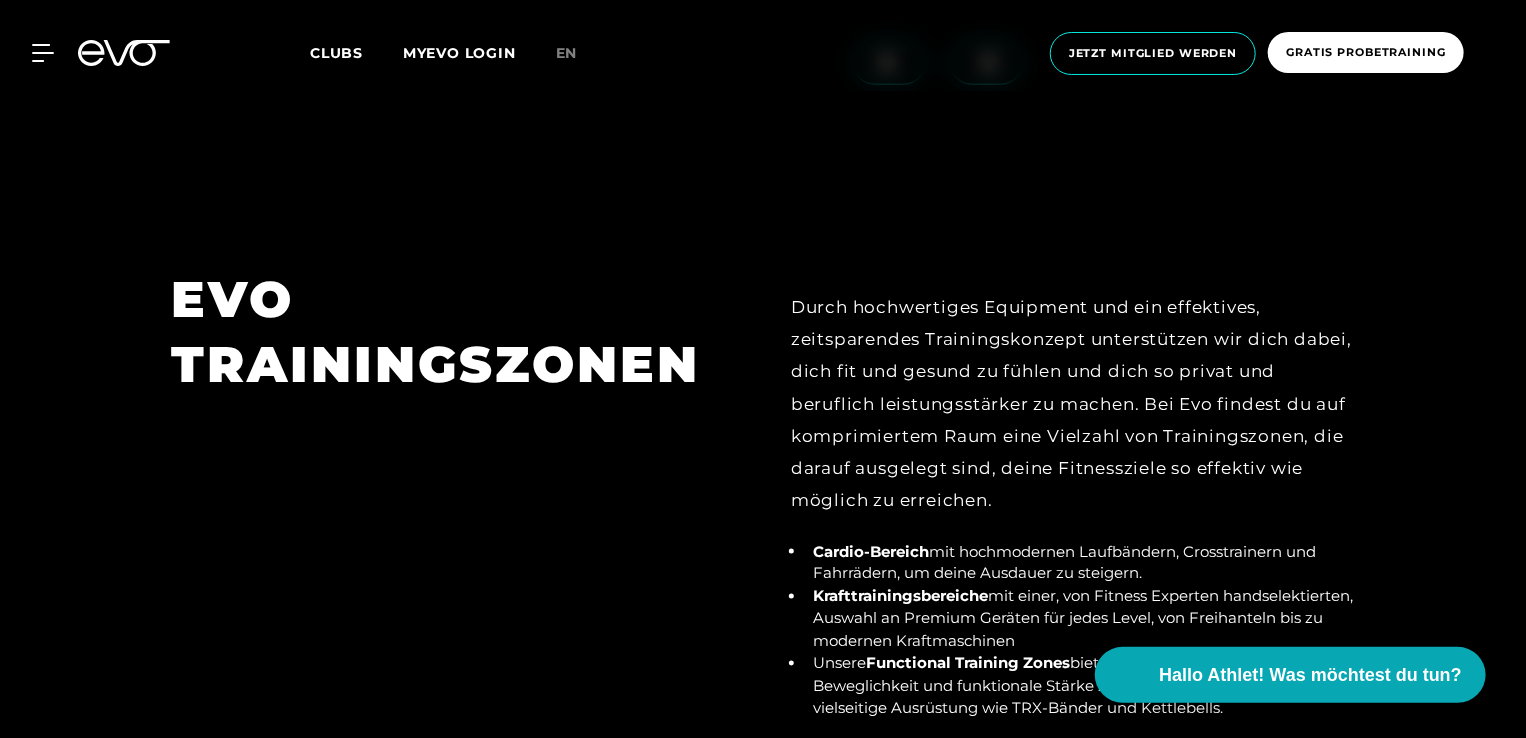 click on "EVO TRAININGSZONEN" at bounding box center (453, 546) 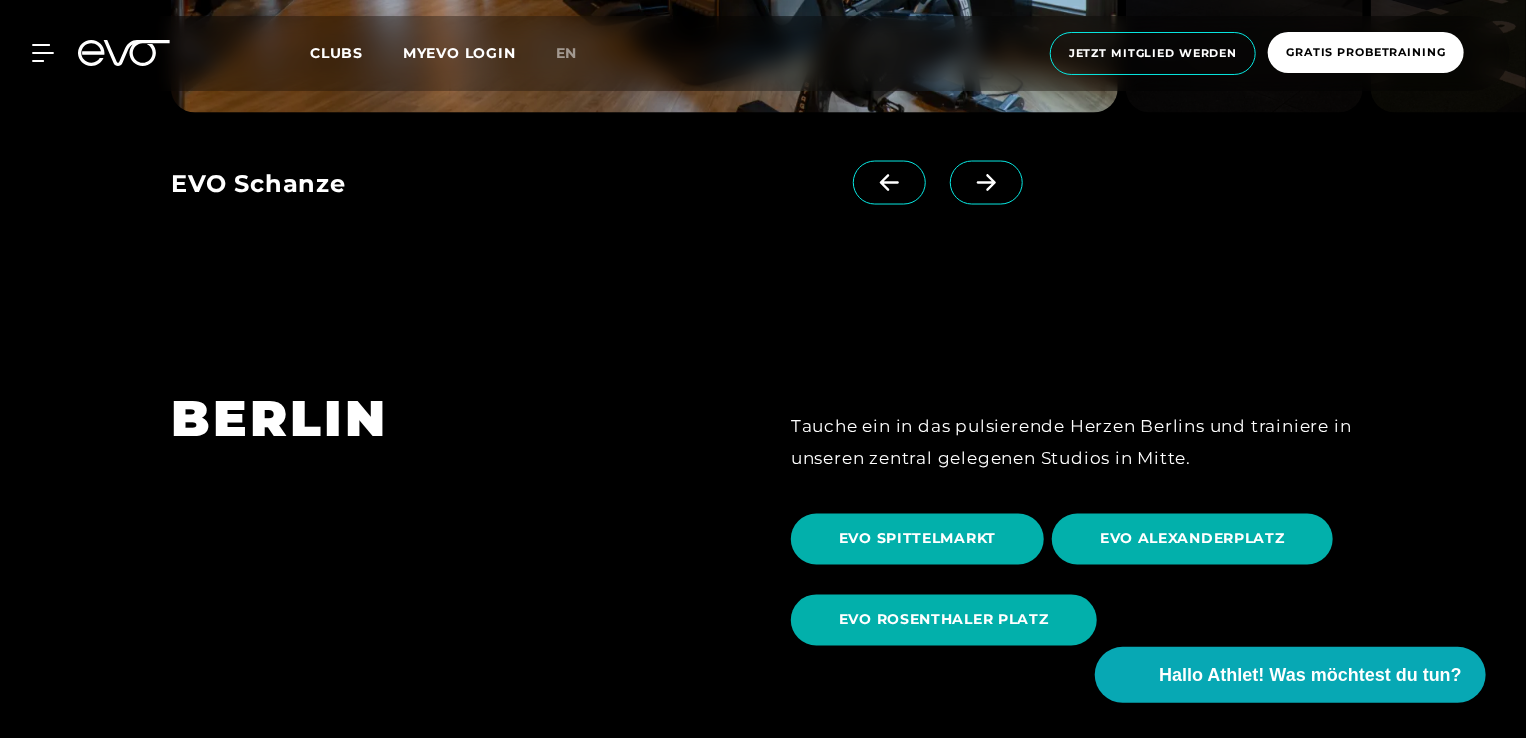 scroll, scrollTop: 1684, scrollLeft: 0, axis: vertical 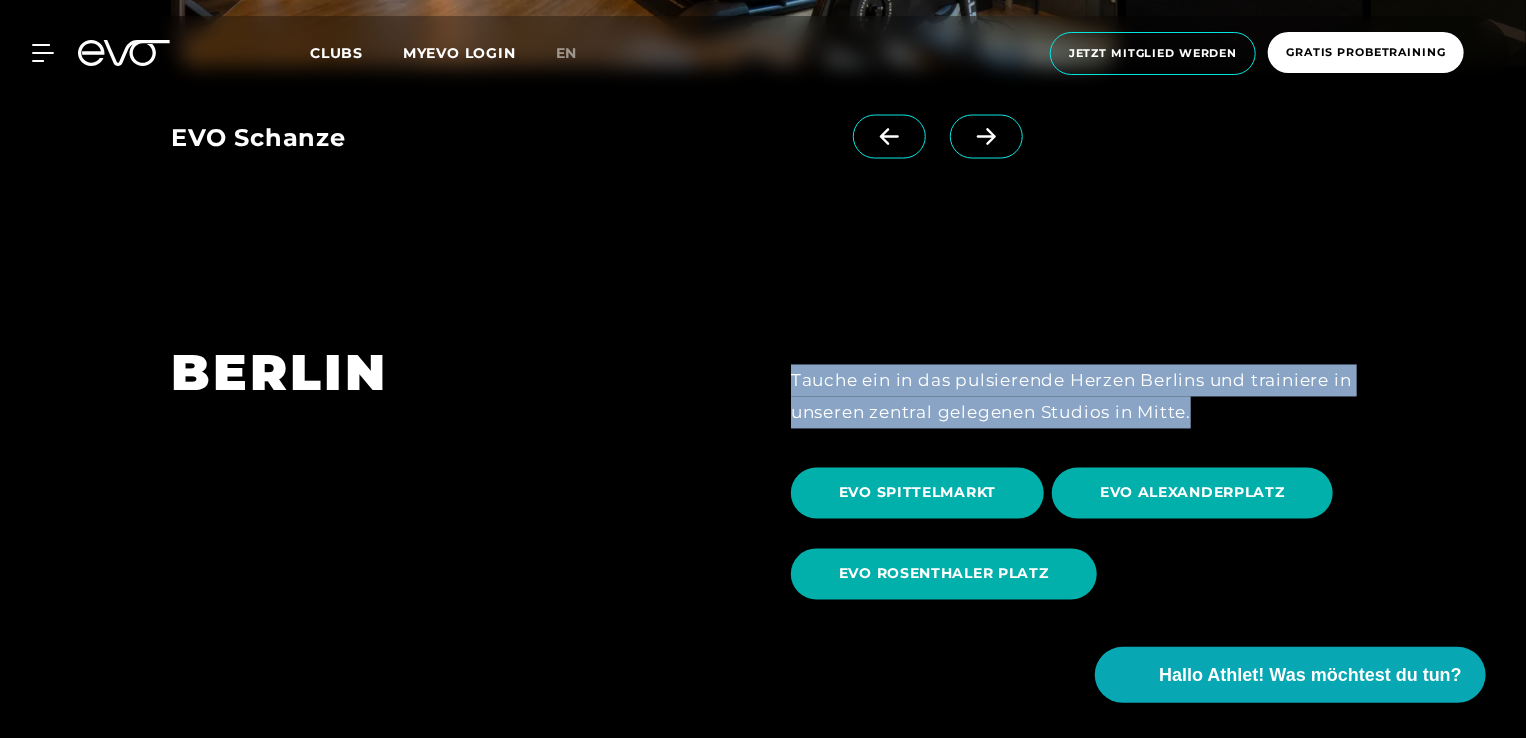 drag, startPoint x: 1240, startPoint y: 410, endPoint x: 780, endPoint y: 354, distance: 463.39615 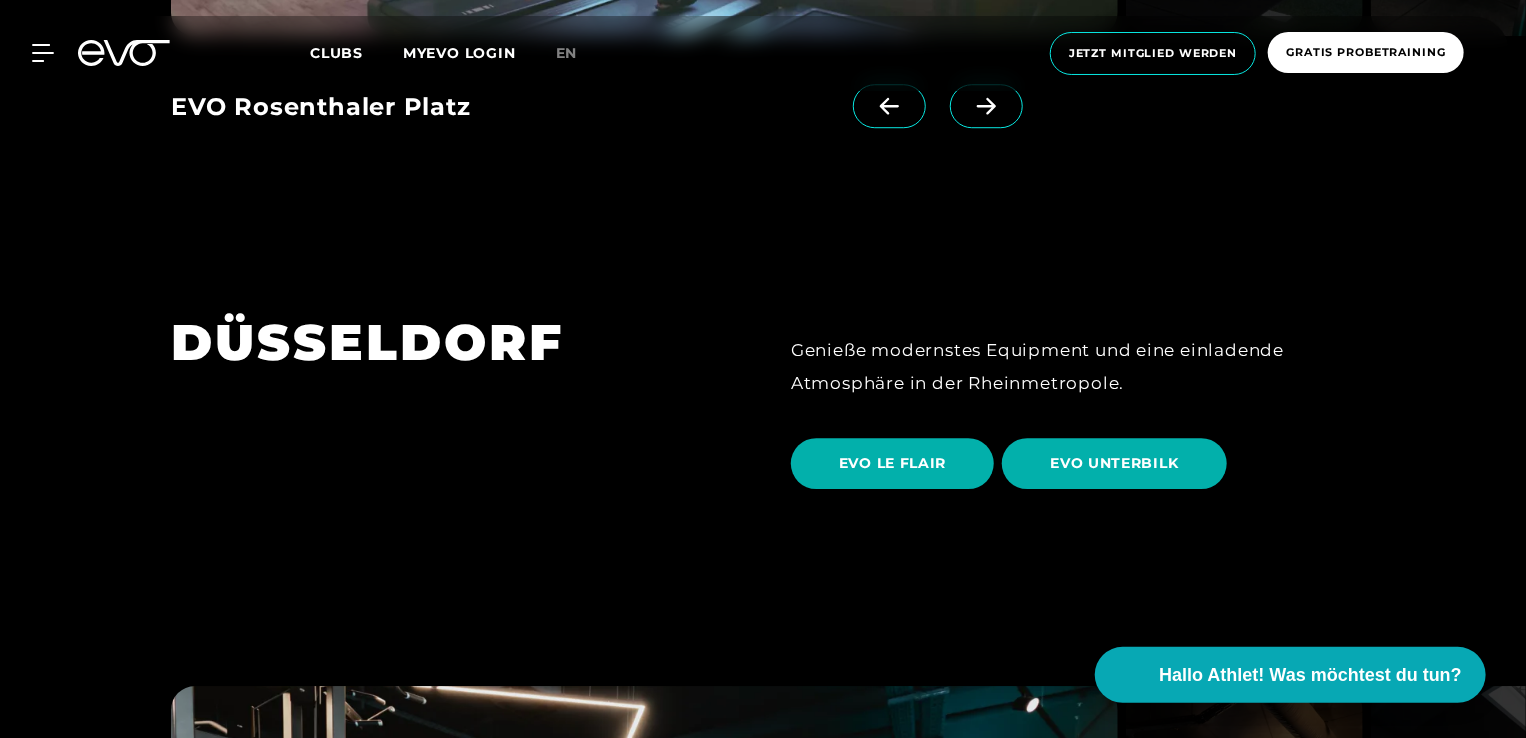 scroll, scrollTop: 2902, scrollLeft: 0, axis: vertical 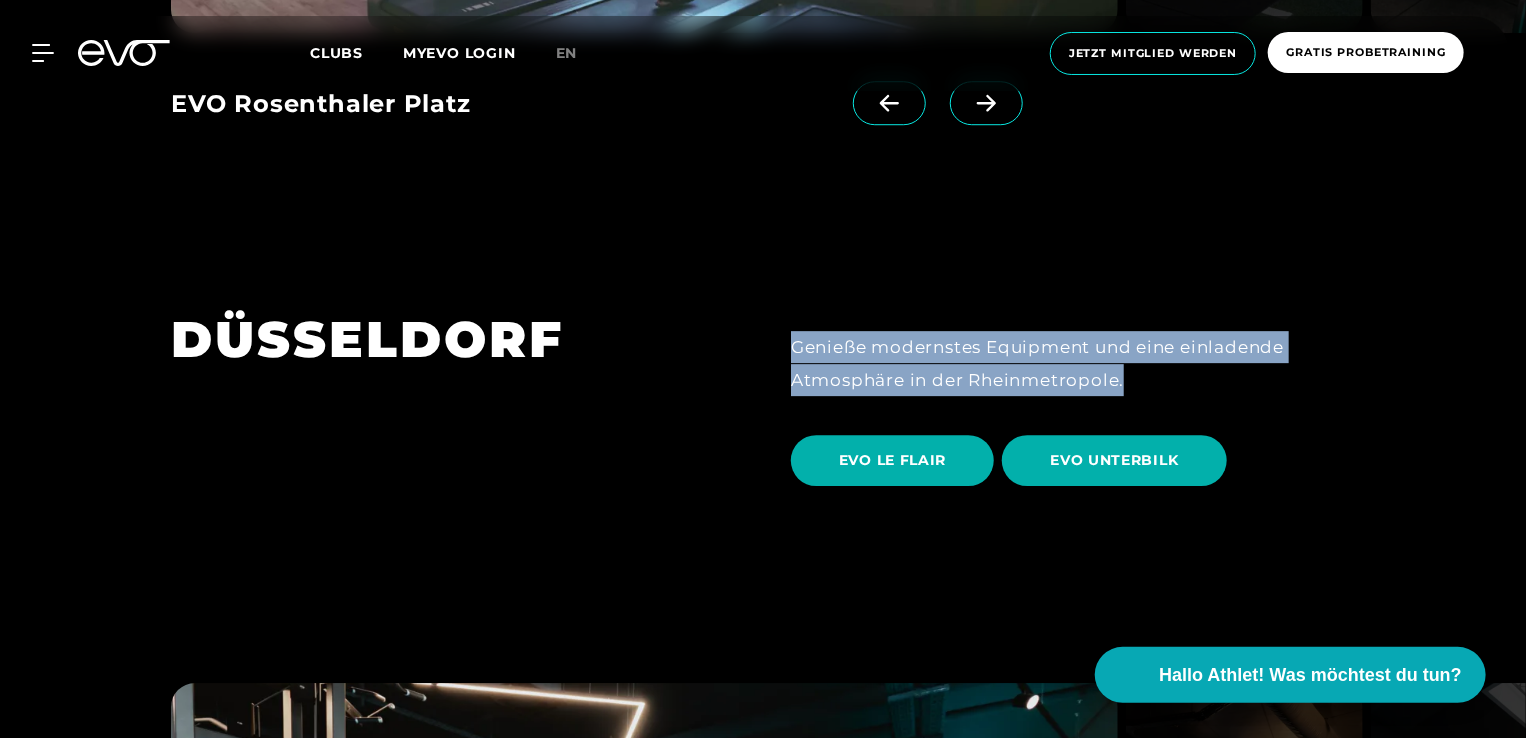 drag, startPoint x: 1132, startPoint y: 380, endPoint x: 762, endPoint y: 332, distance: 373.10052 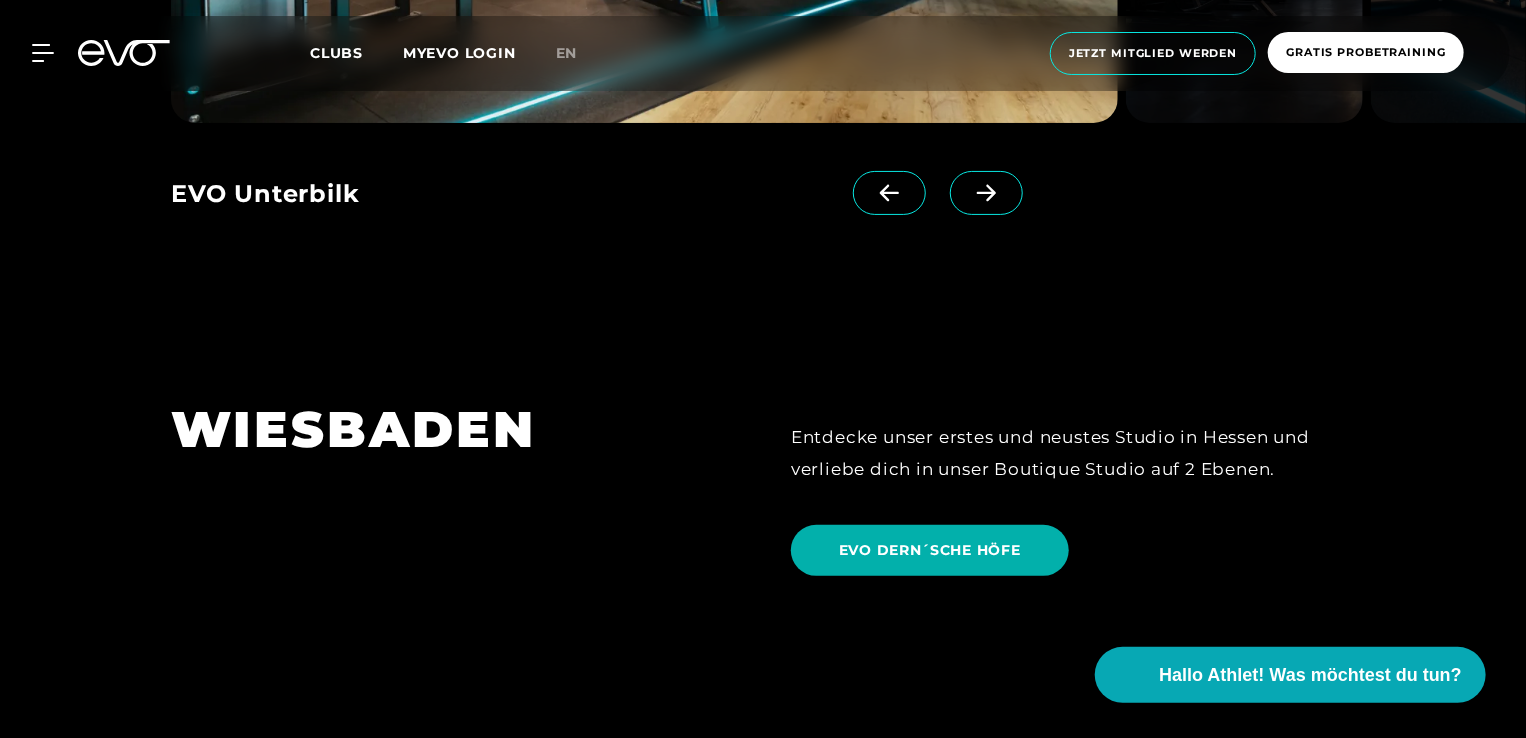 scroll, scrollTop: 4066, scrollLeft: 0, axis: vertical 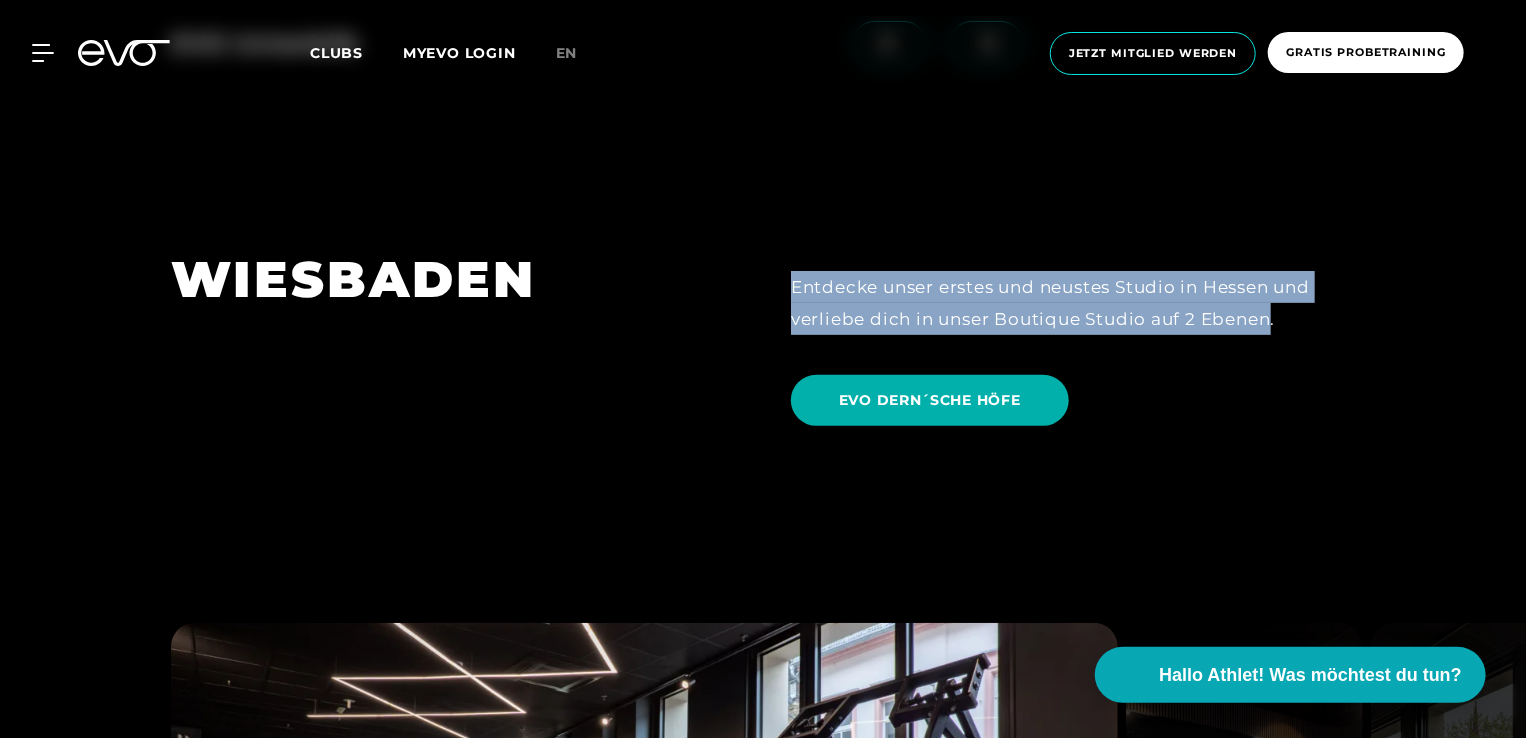 drag, startPoint x: 1273, startPoint y: 308, endPoint x: 782, endPoint y: 283, distance: 491.63605 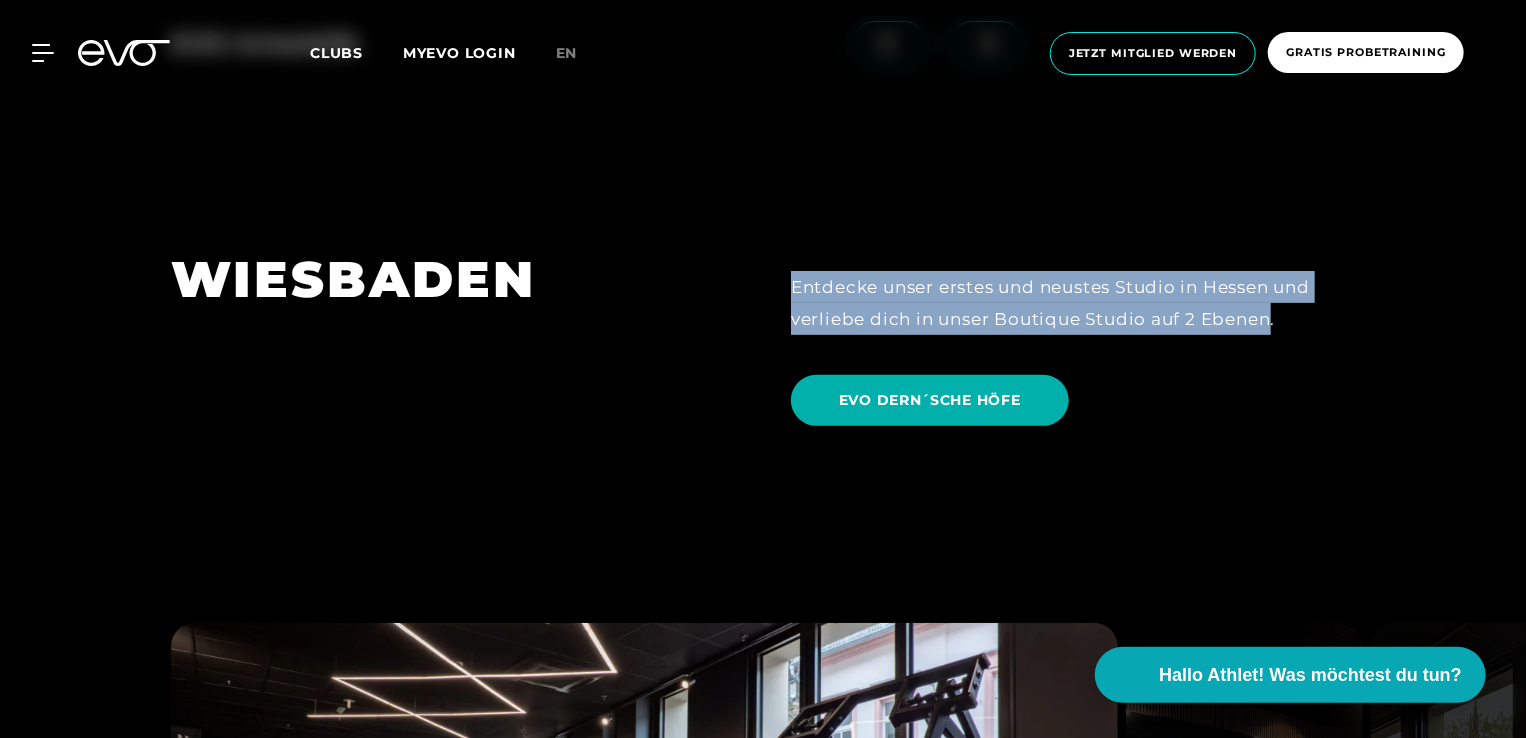 copy on "Entdecke unser erstes und neustes Studio in [STATE] und verliebe dich in unser Boutique Studio auf 2 Ebenen" 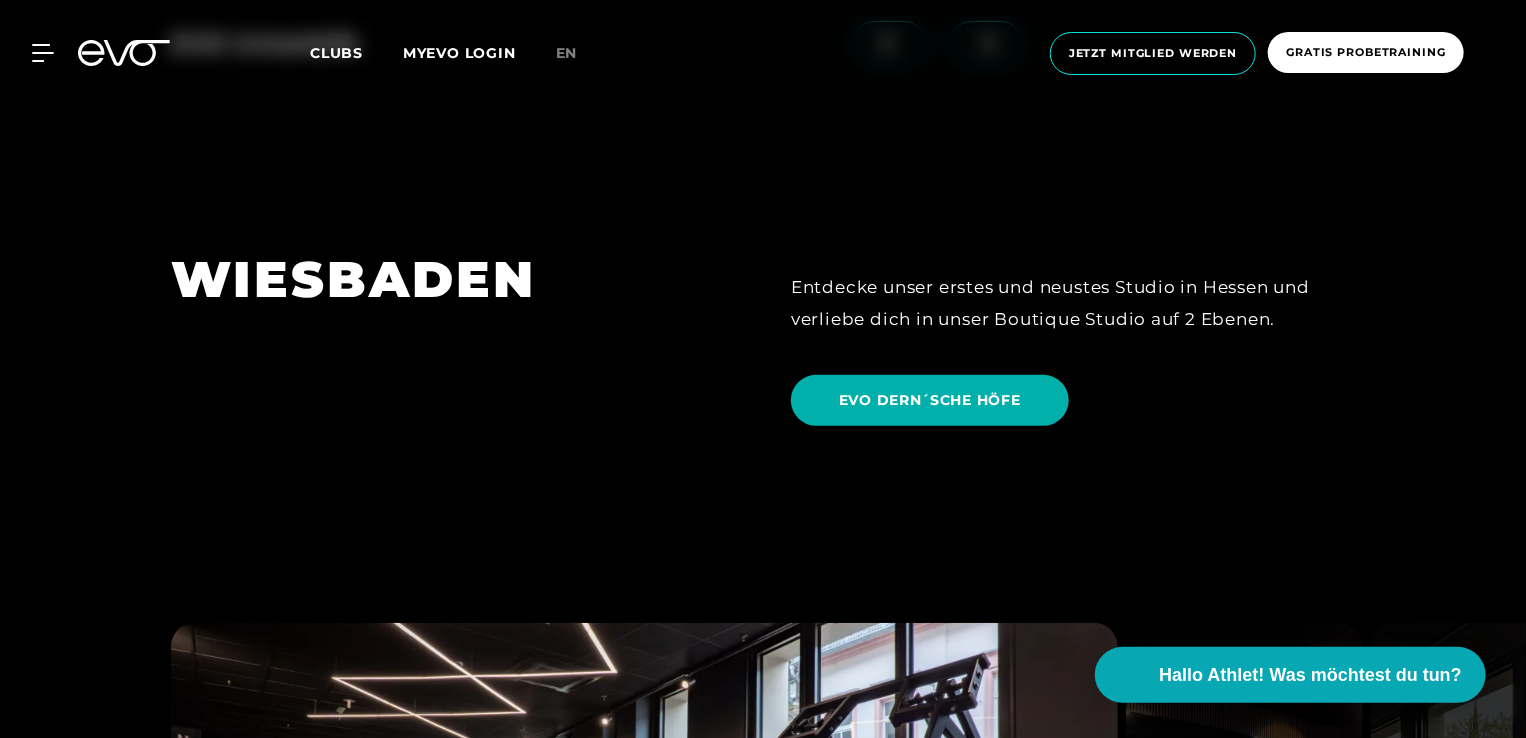 click on "WIESBADEN" at bounding box center (453, 279) 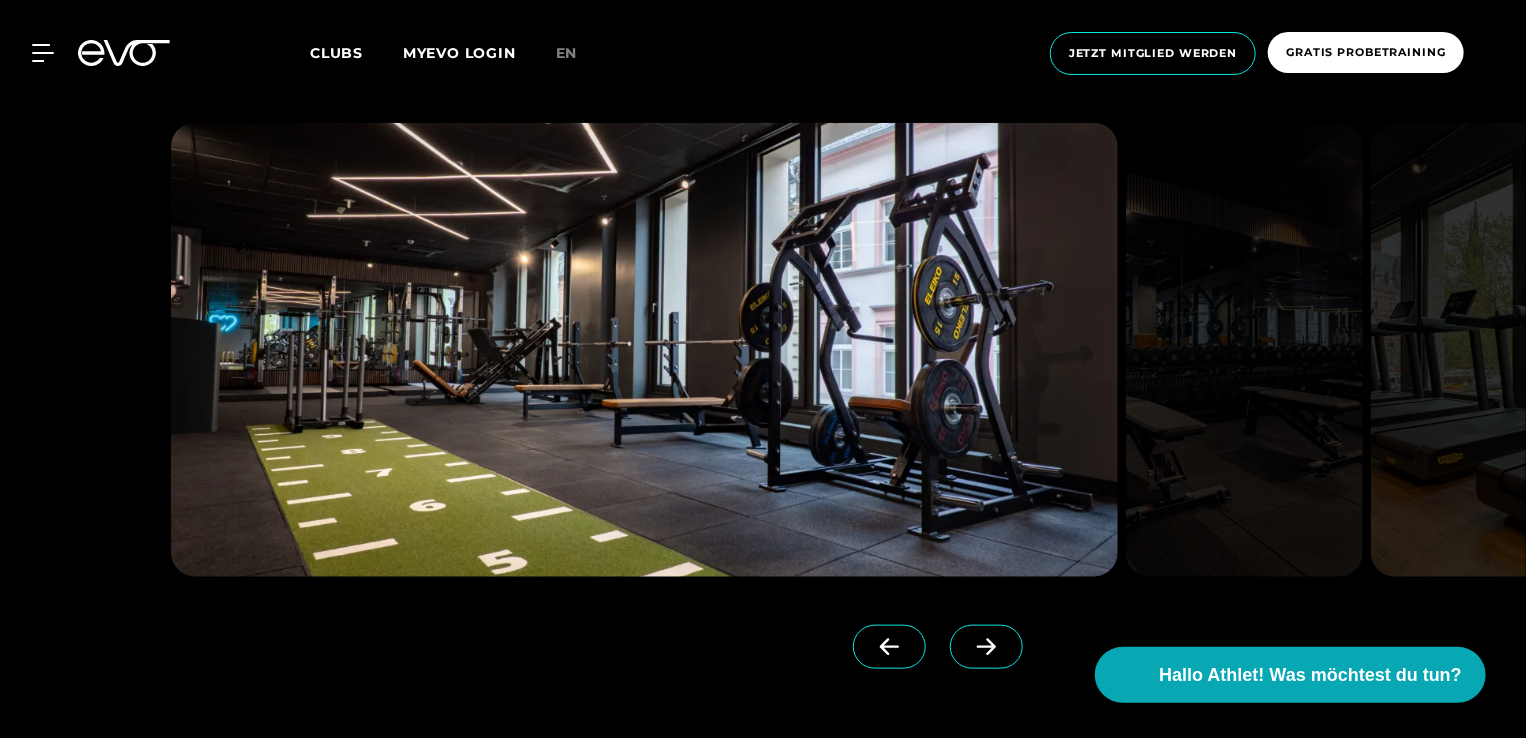 scroll, scrollTop: 4567, scrollLeft: 0, axis: vertical 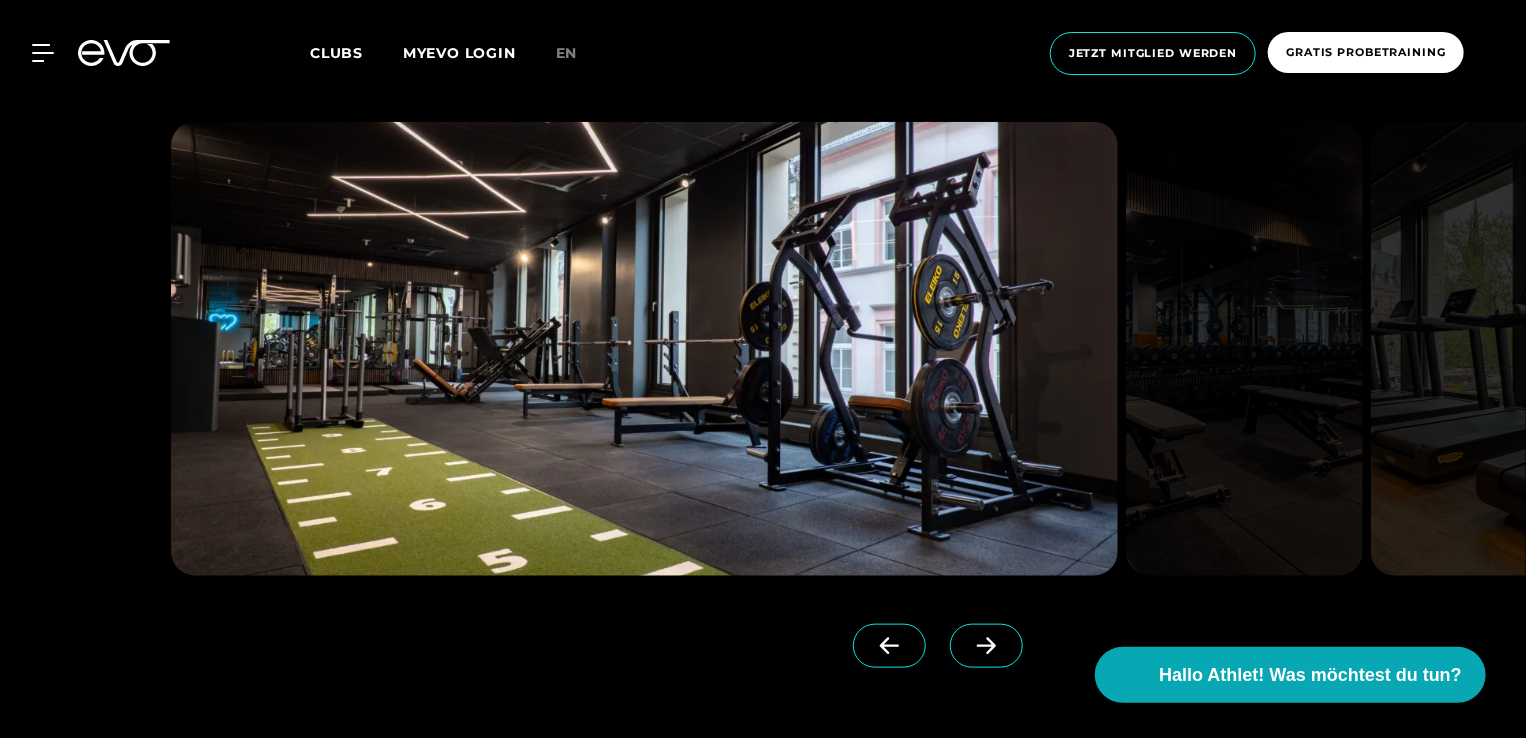 click 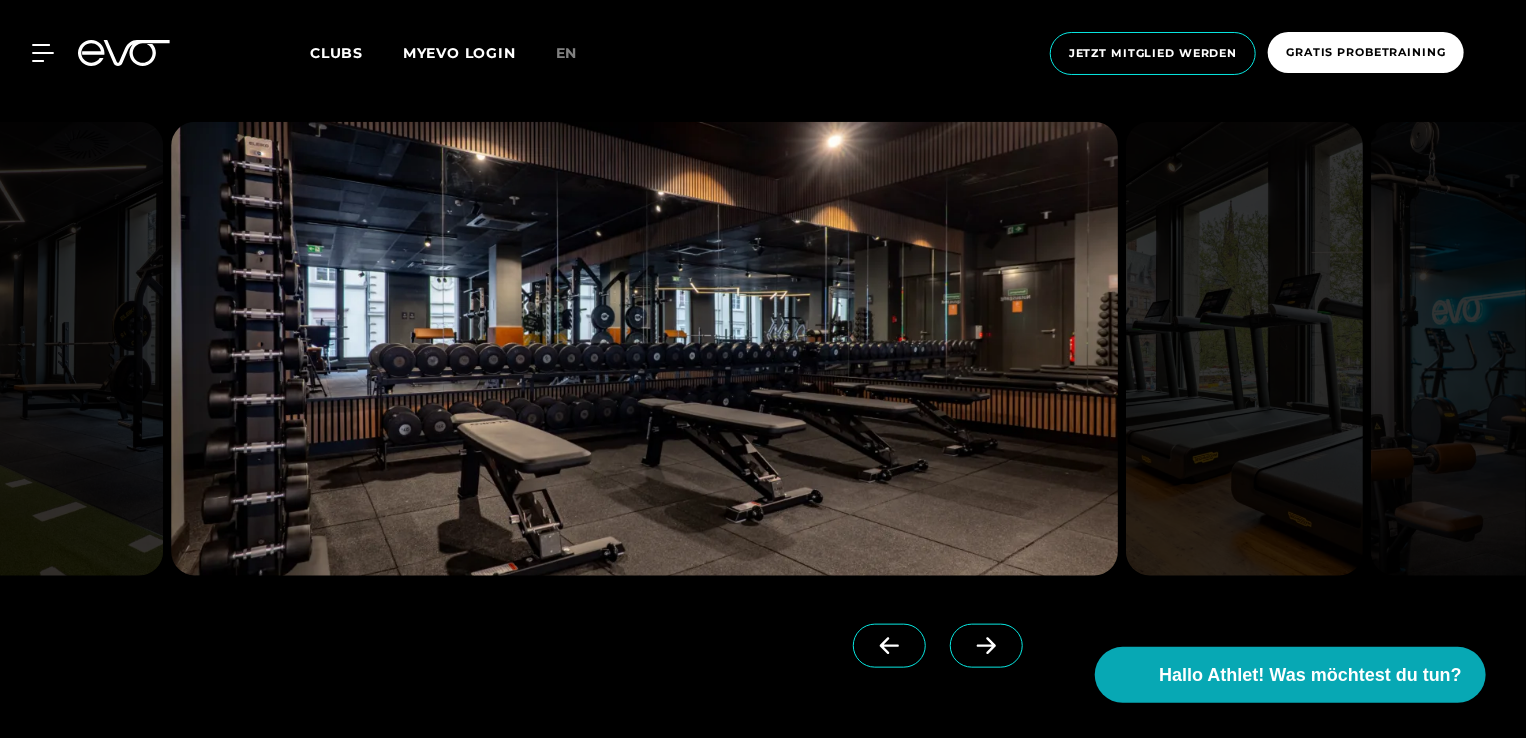 click 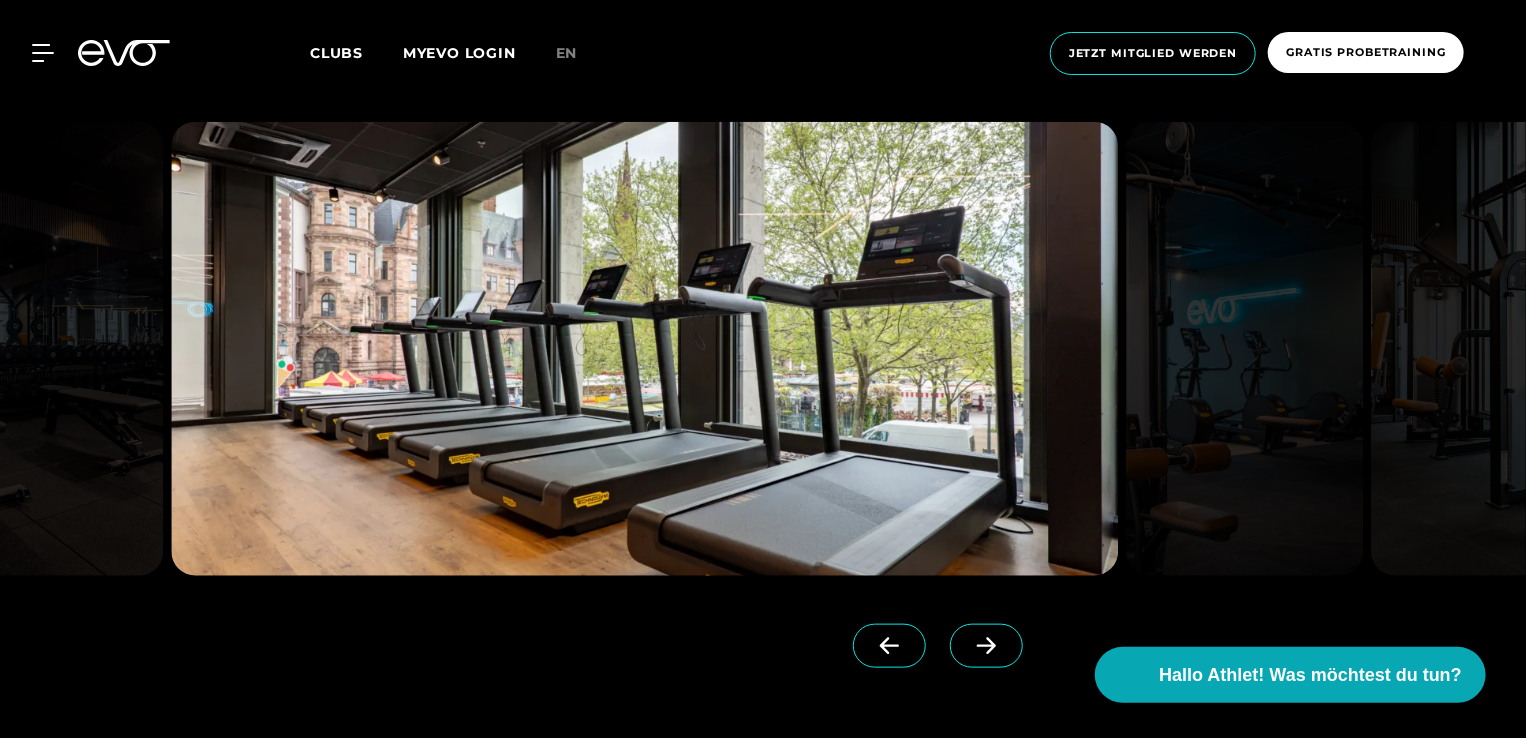click 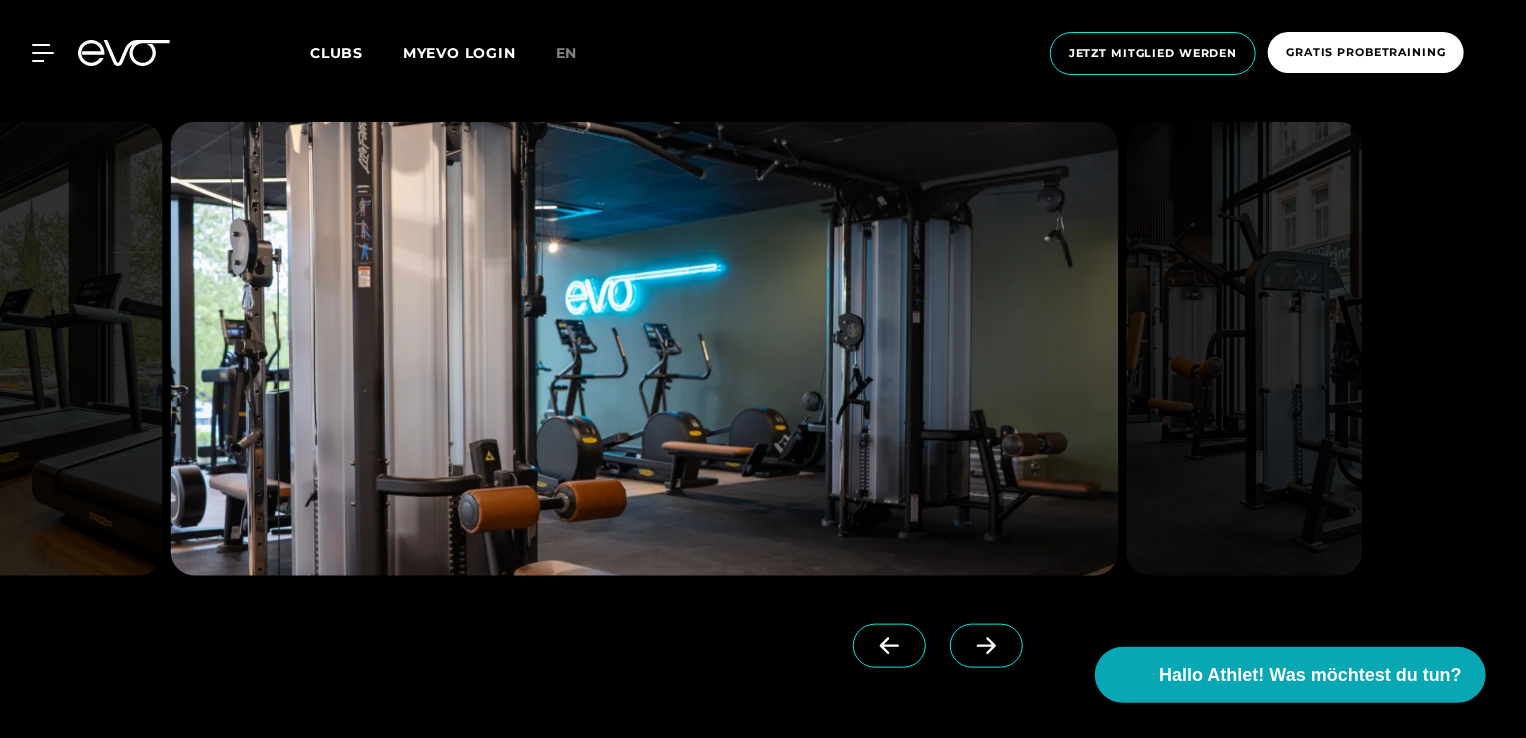 click 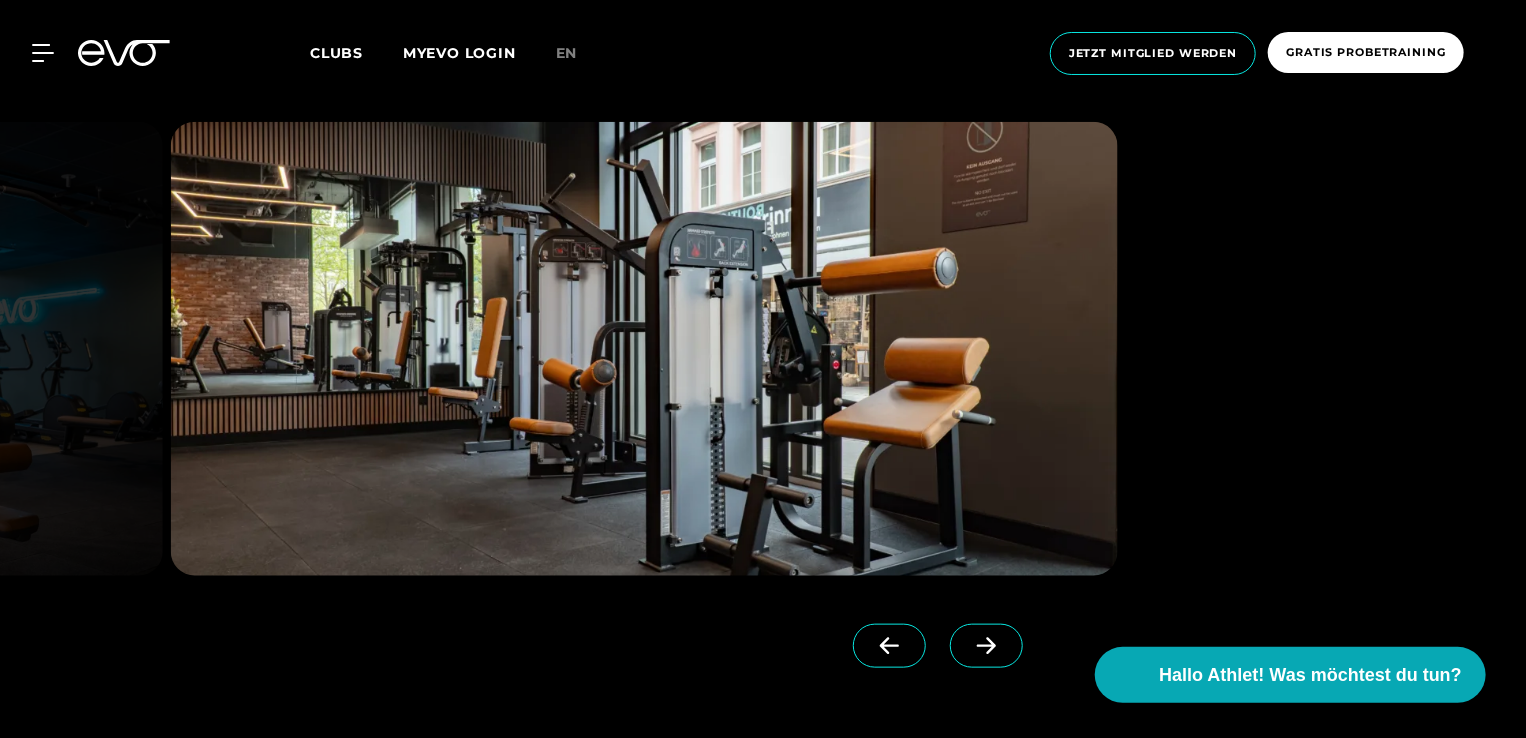 click 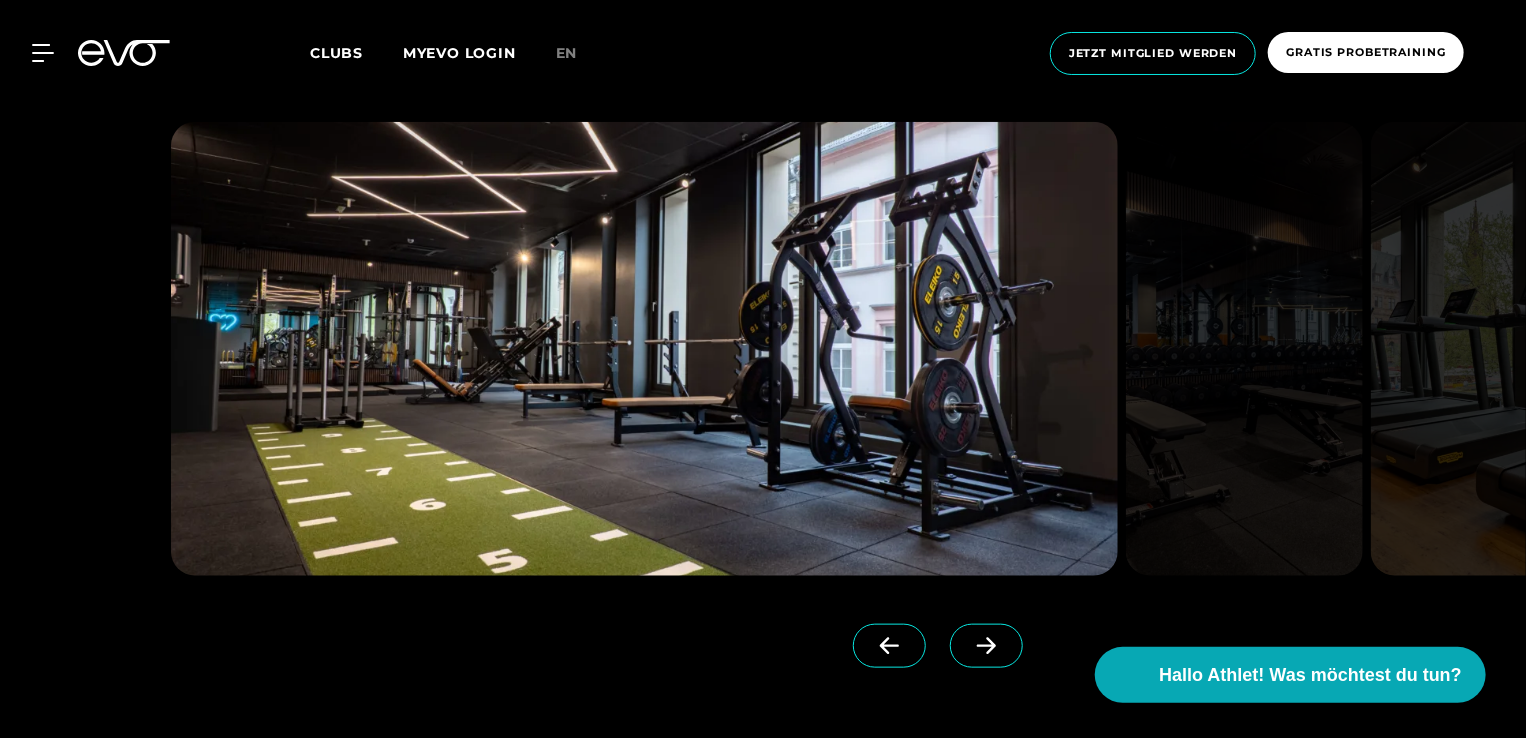 click 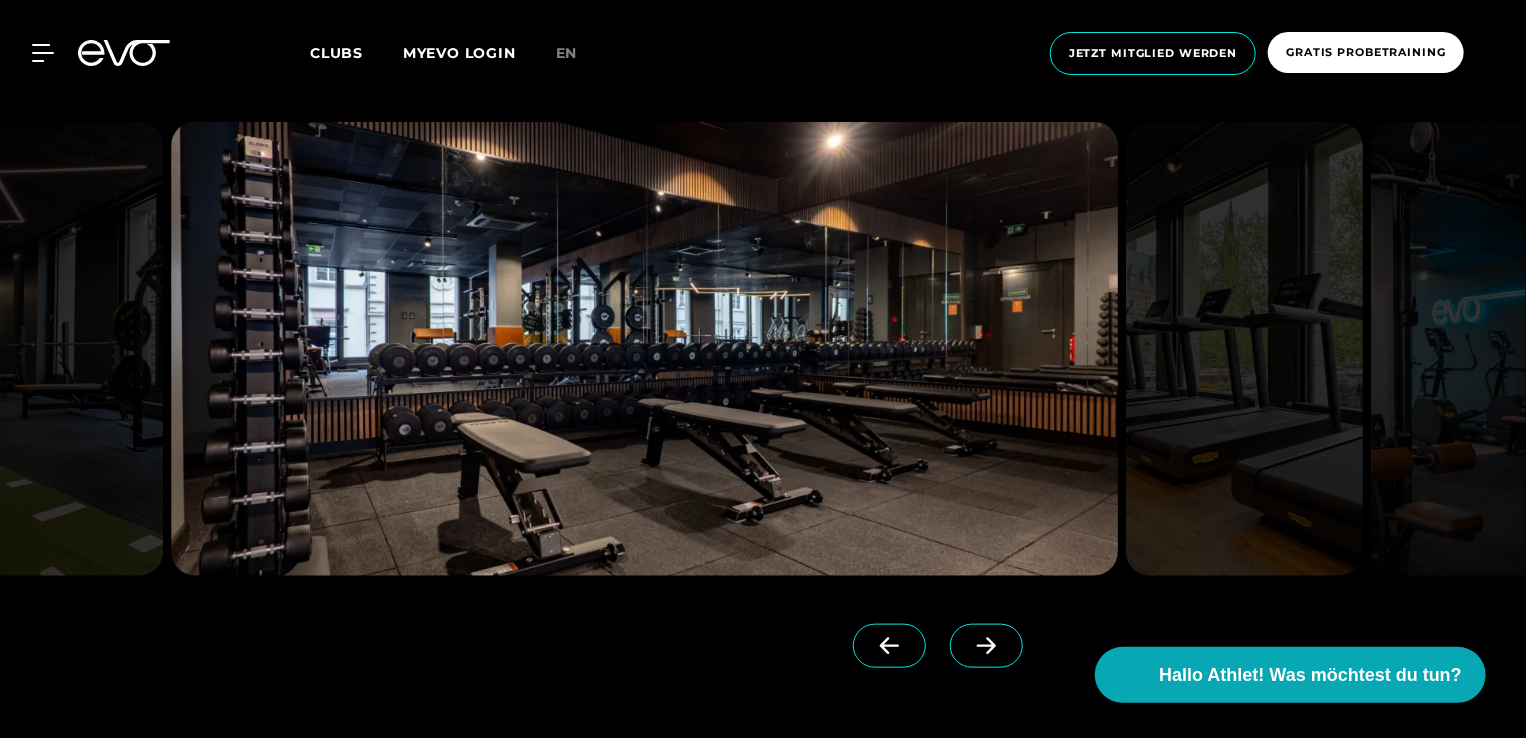 click 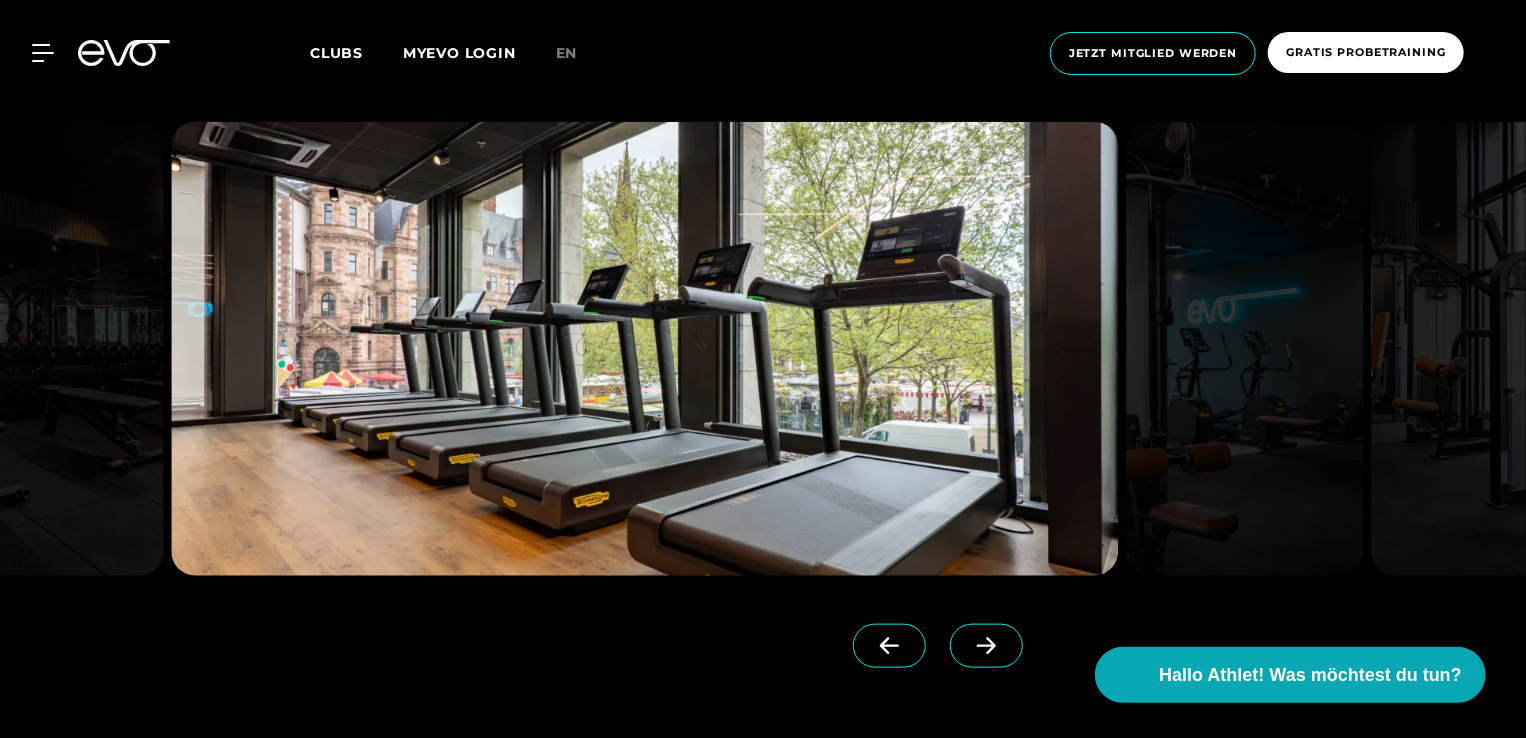 click 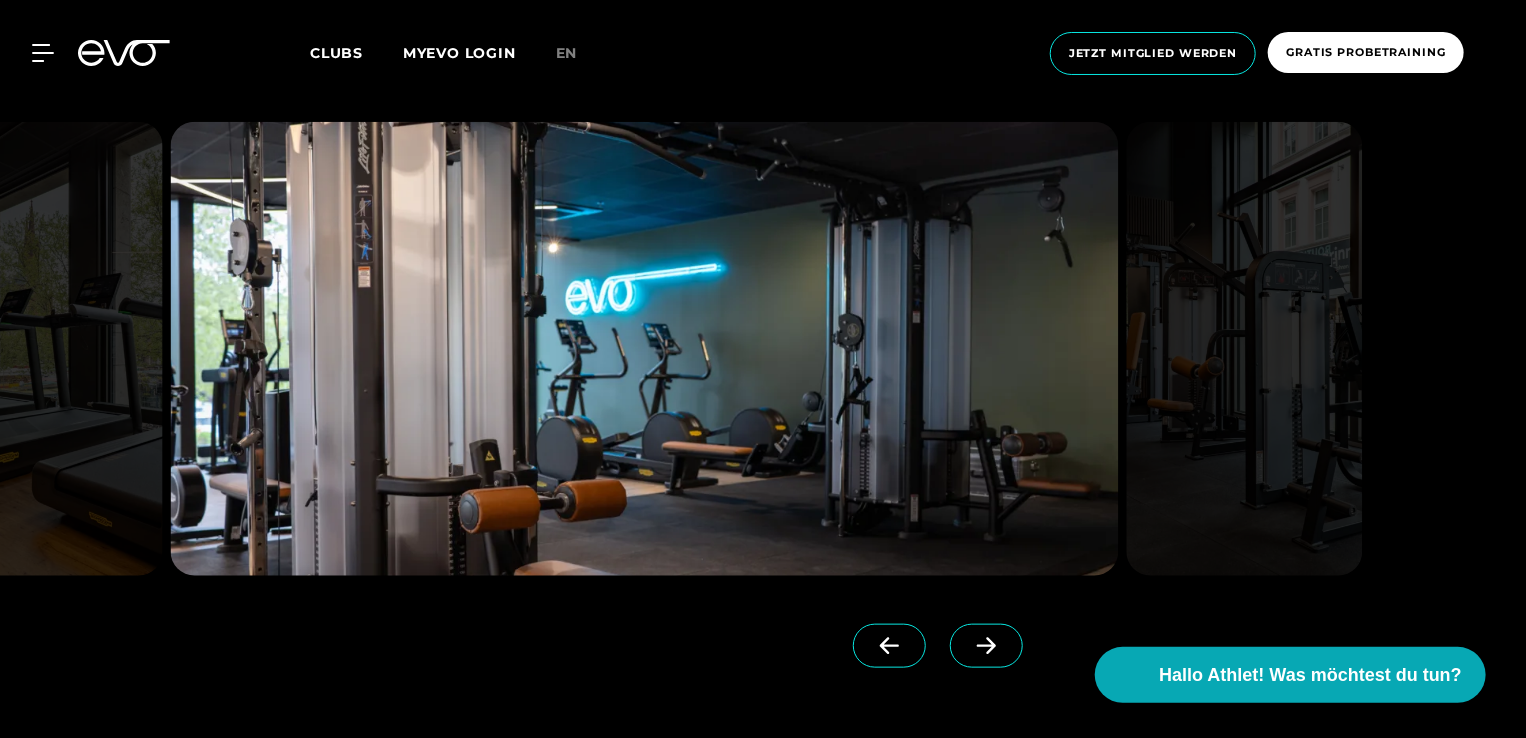 click 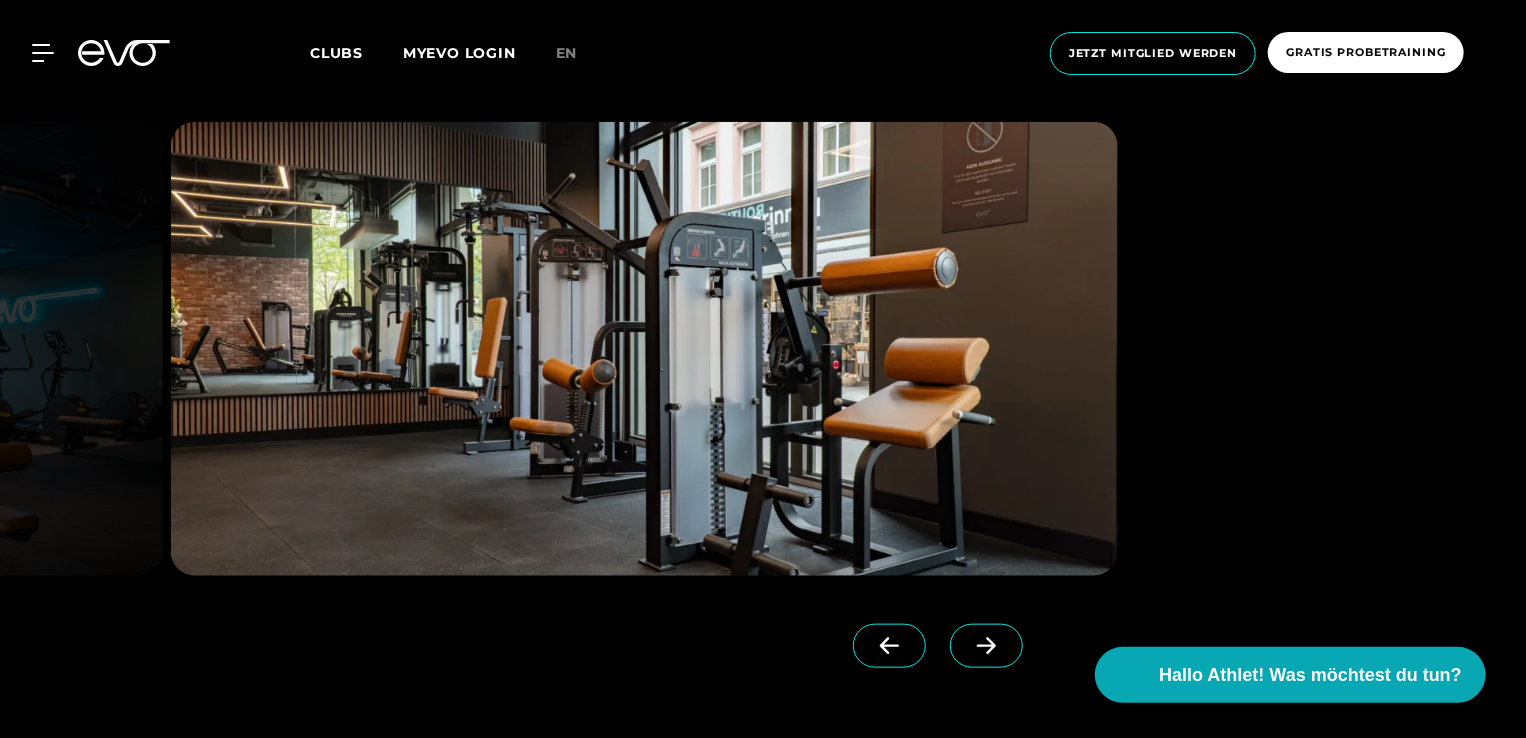 click 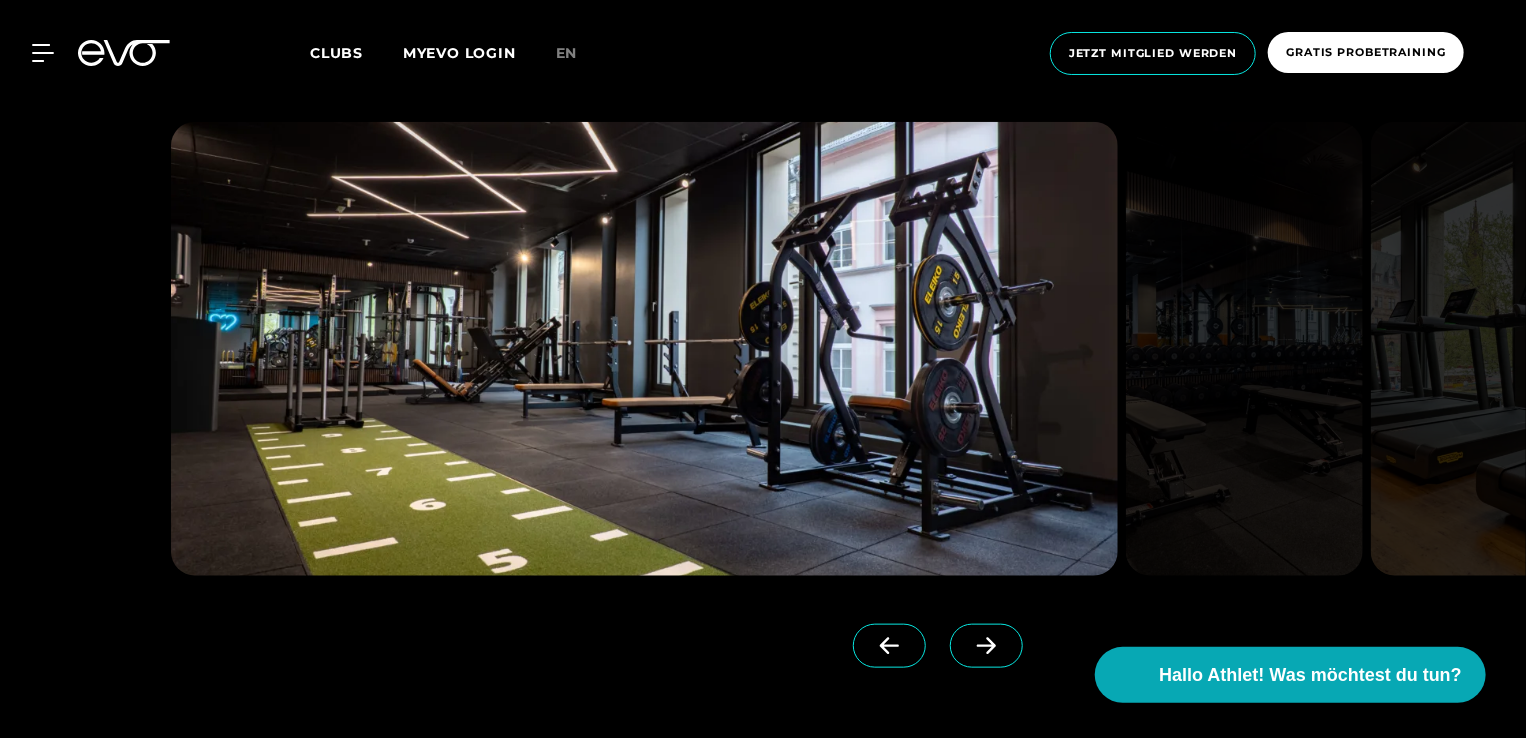 click at bounding box center (889, 646) 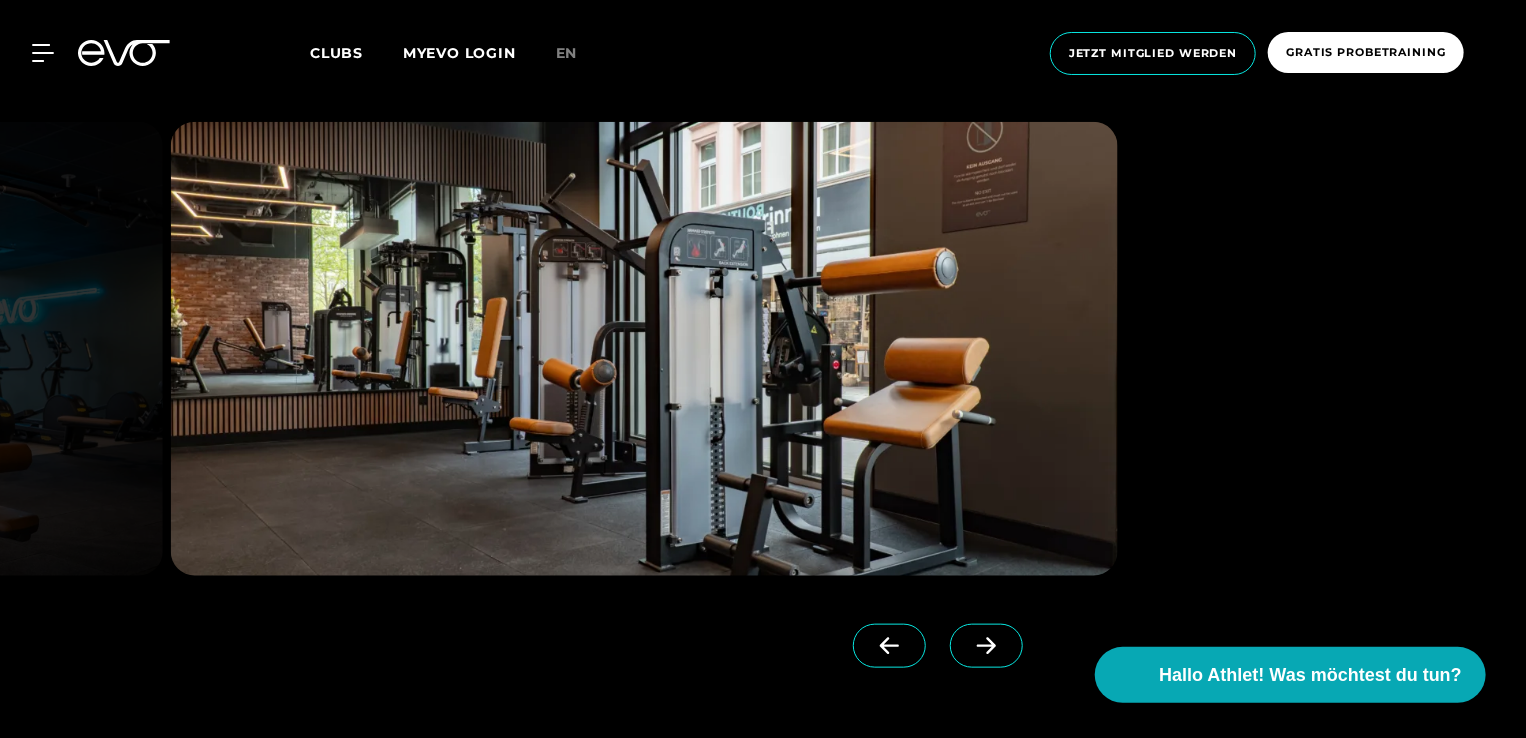 click at bounding box center (889, 646) 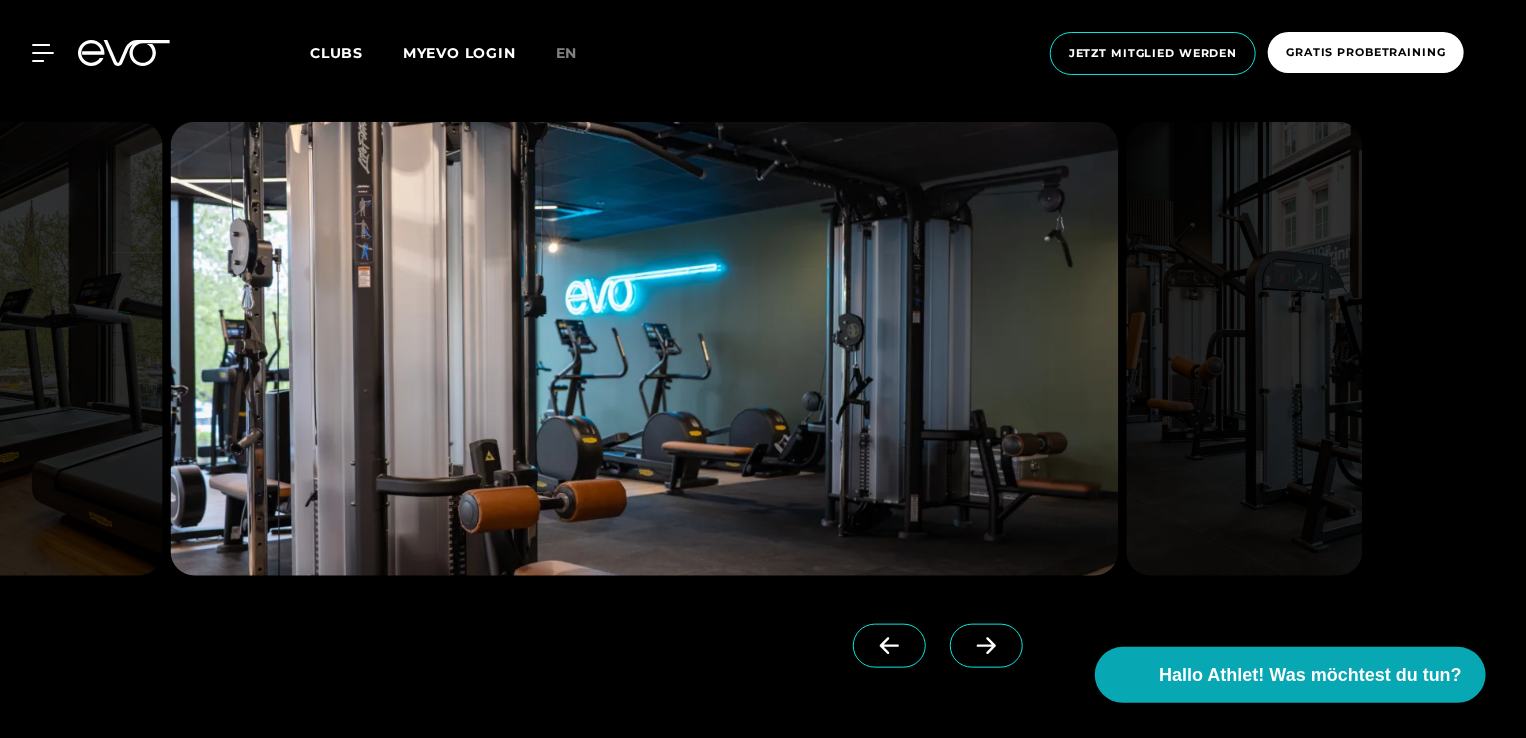 click at bounding box center (889, 646) 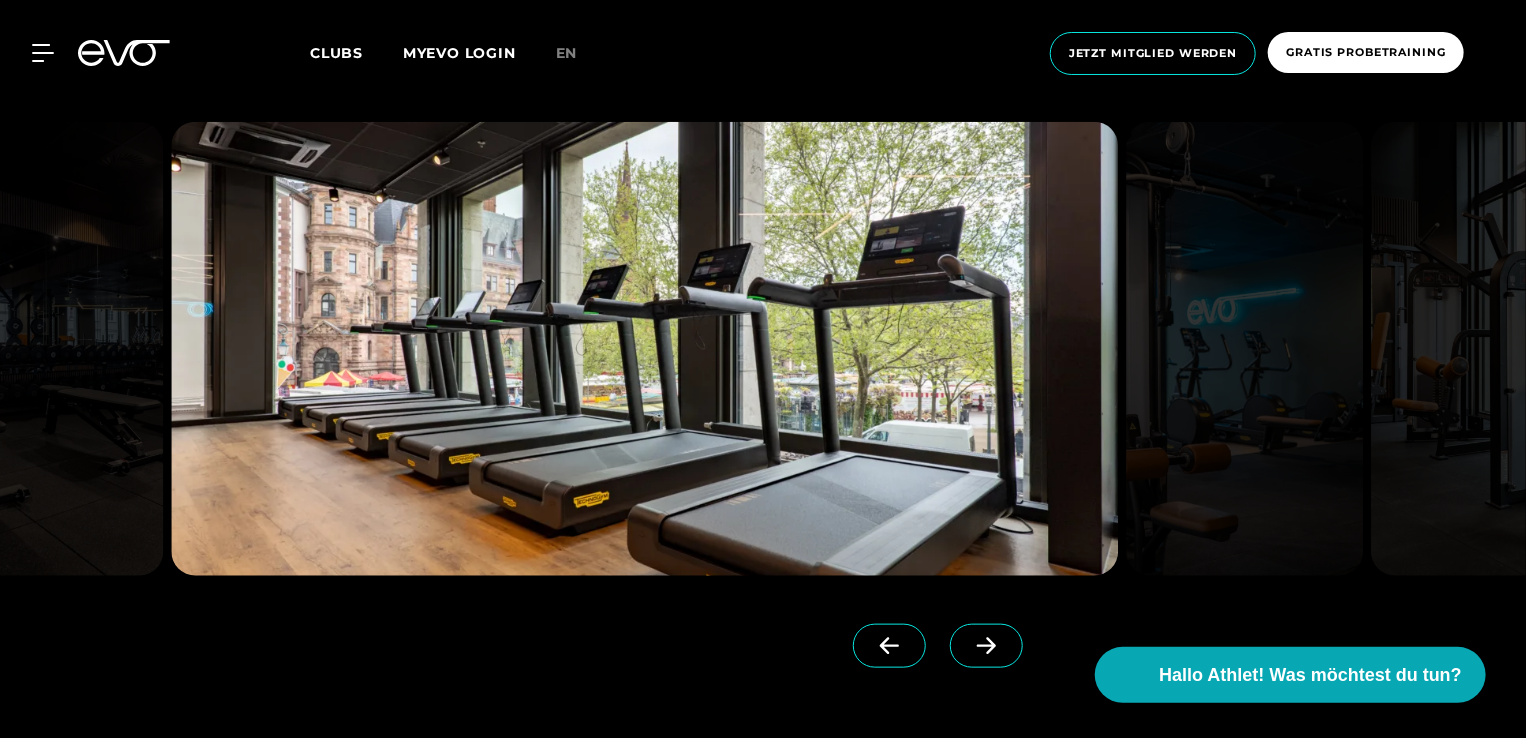 click at bounding box center [889, 646] 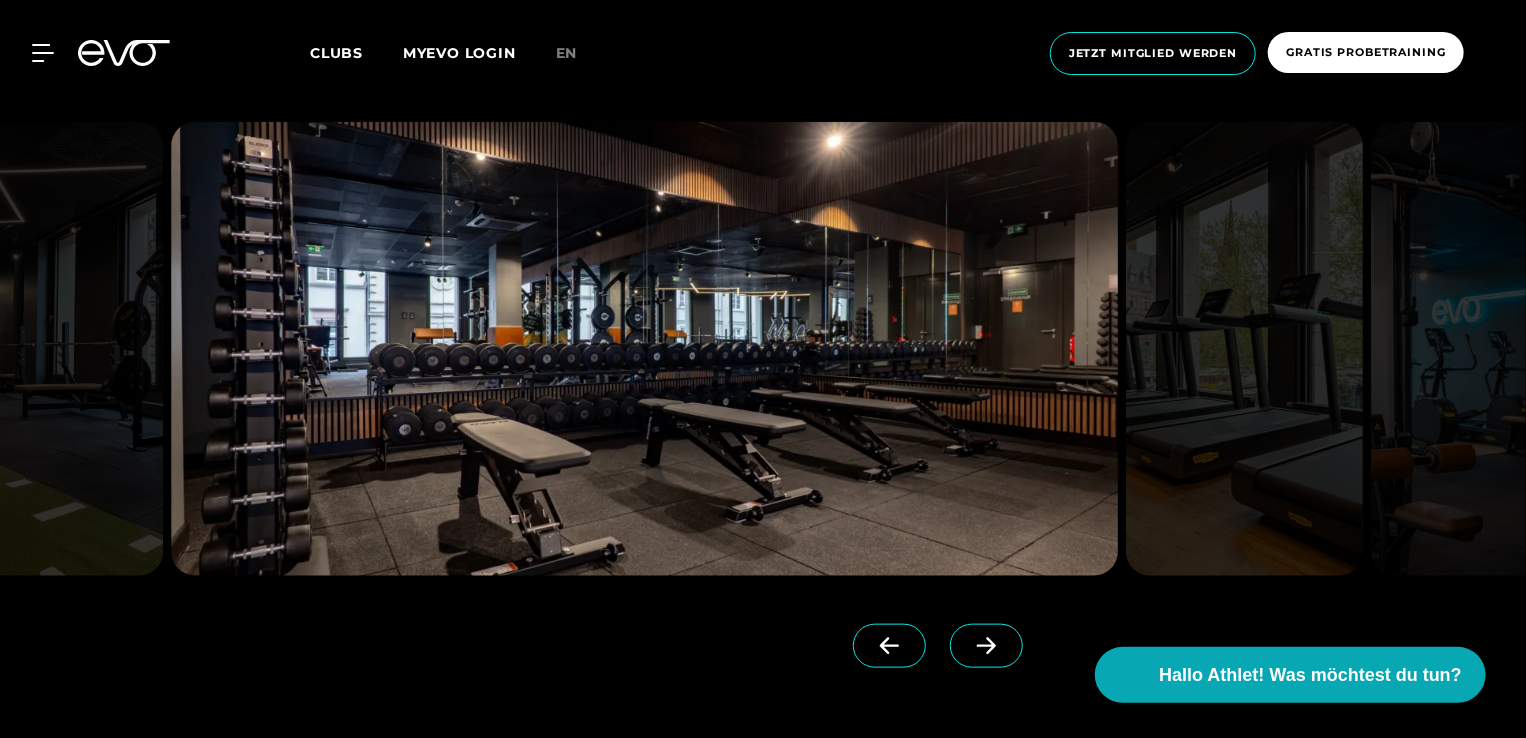 click at bounding box center (889, 646) 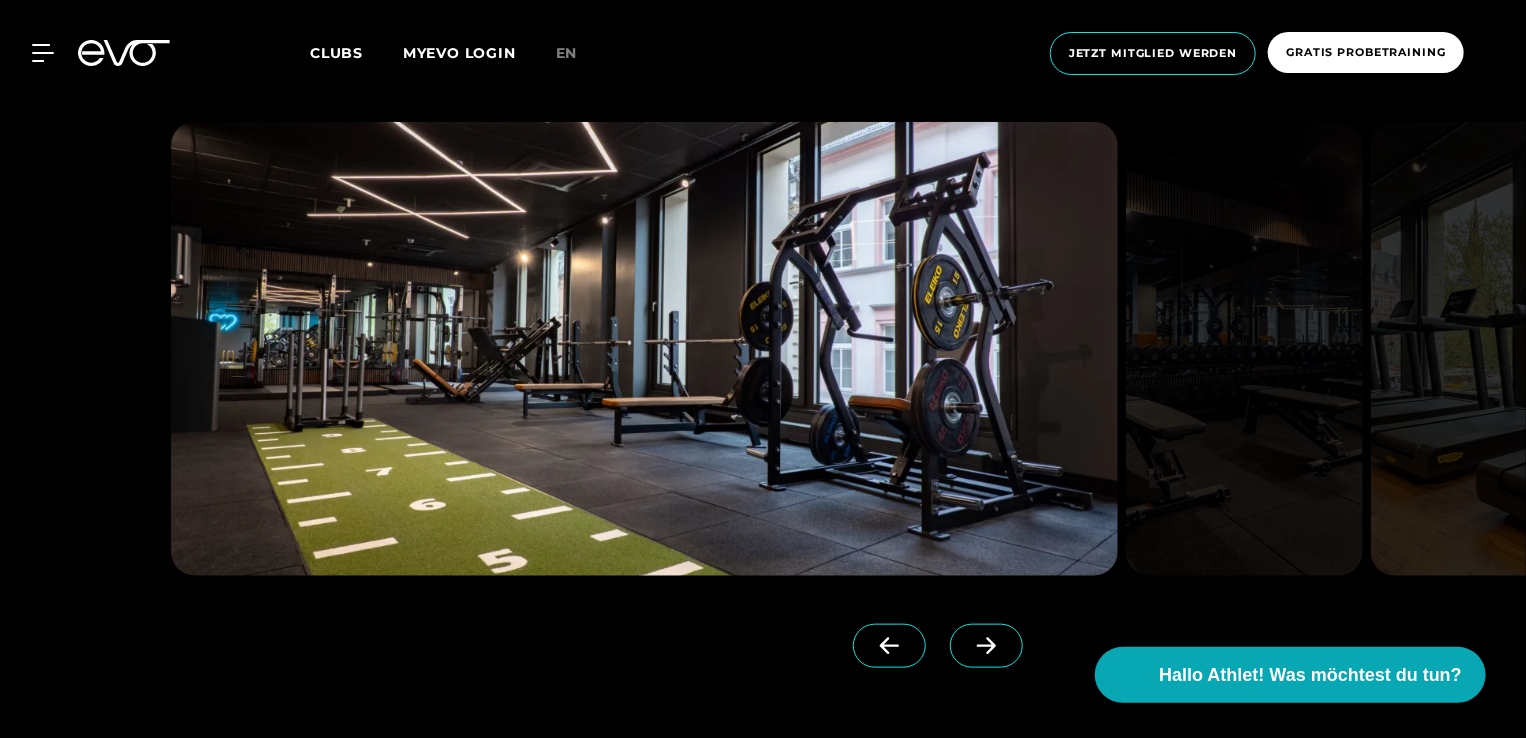 click at bounding box center (889, 646) 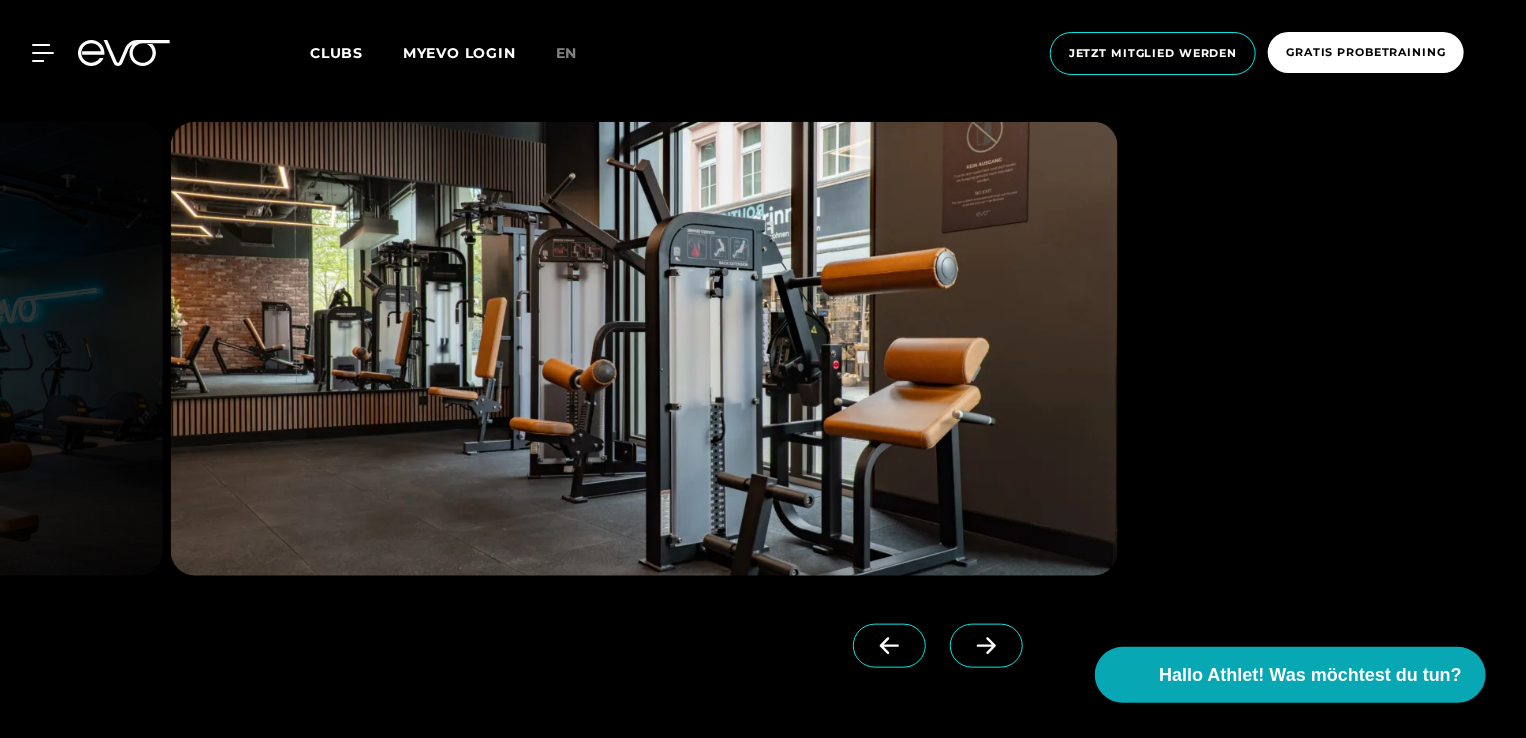 click at bounding box center [889, 646] 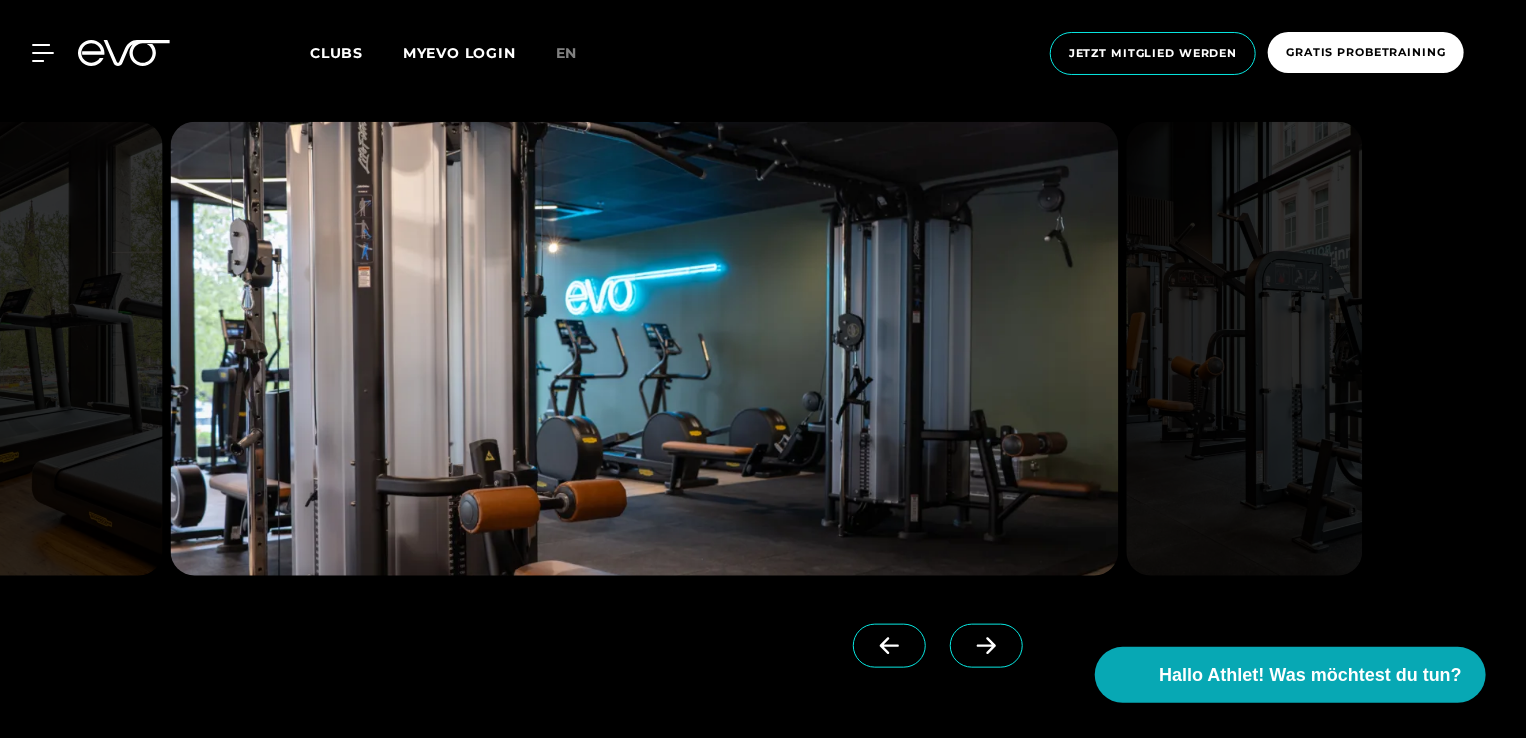 click at bounding box center (889, 646) 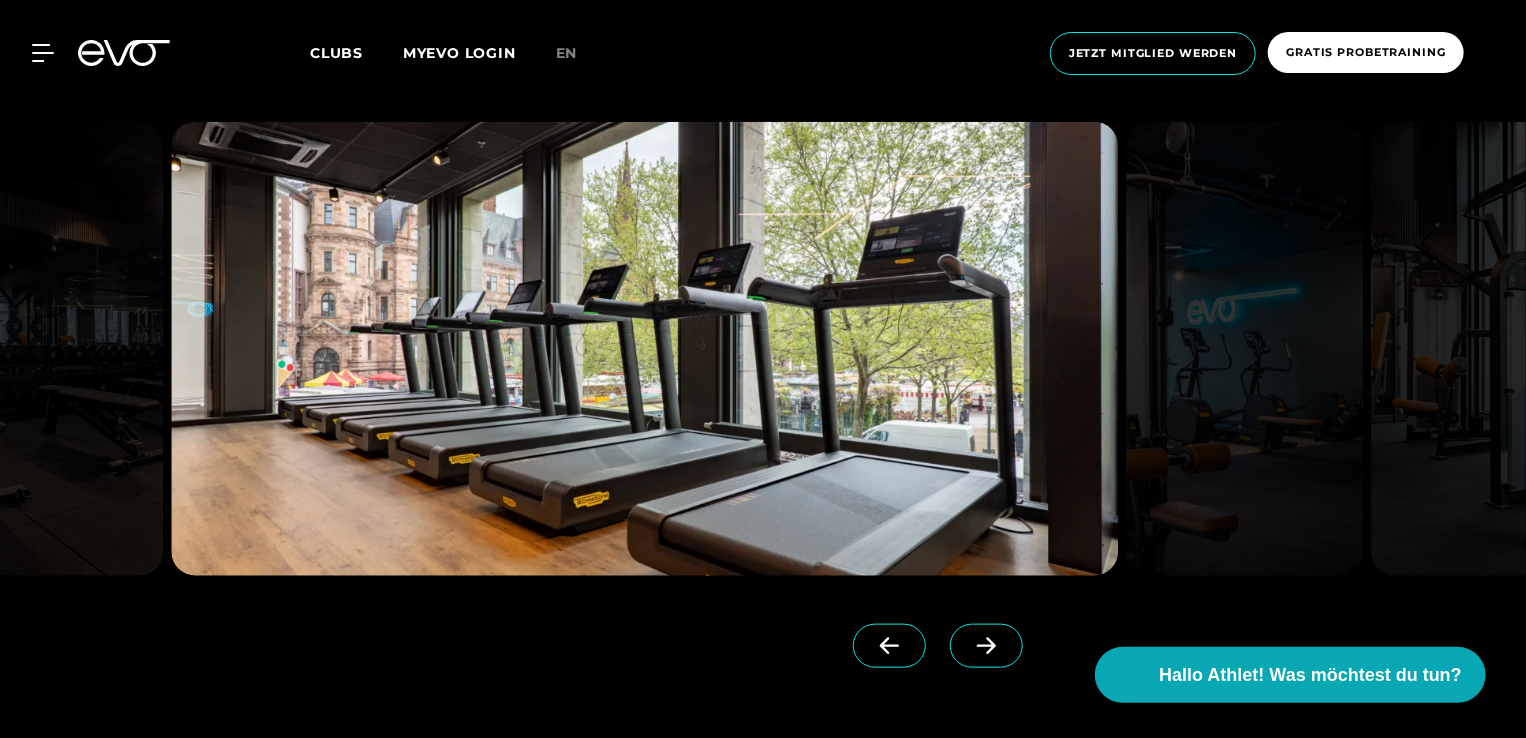 click at bounding box center [889, 646] 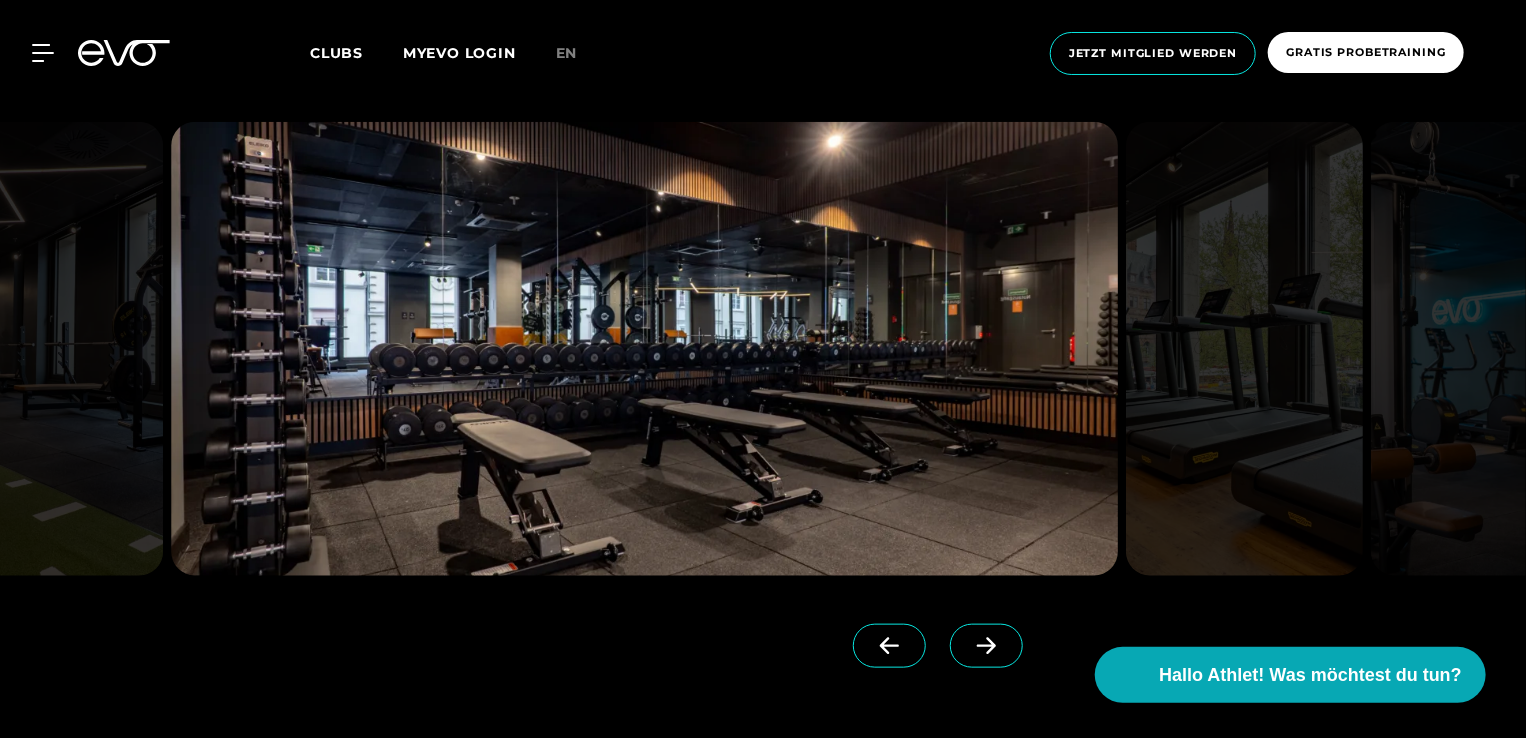 click at bounding box center [889, 646] 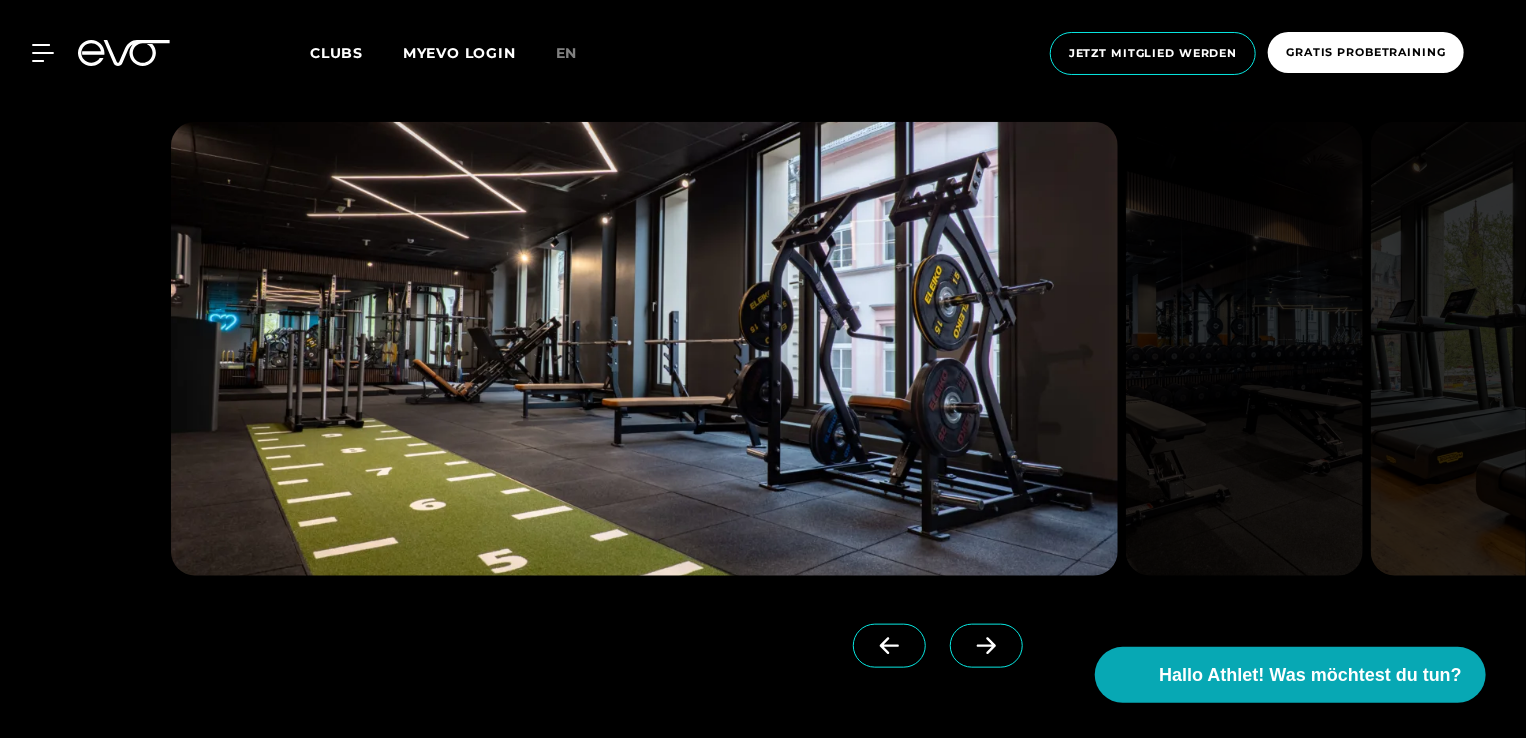 click at bounding box center [889, 646] 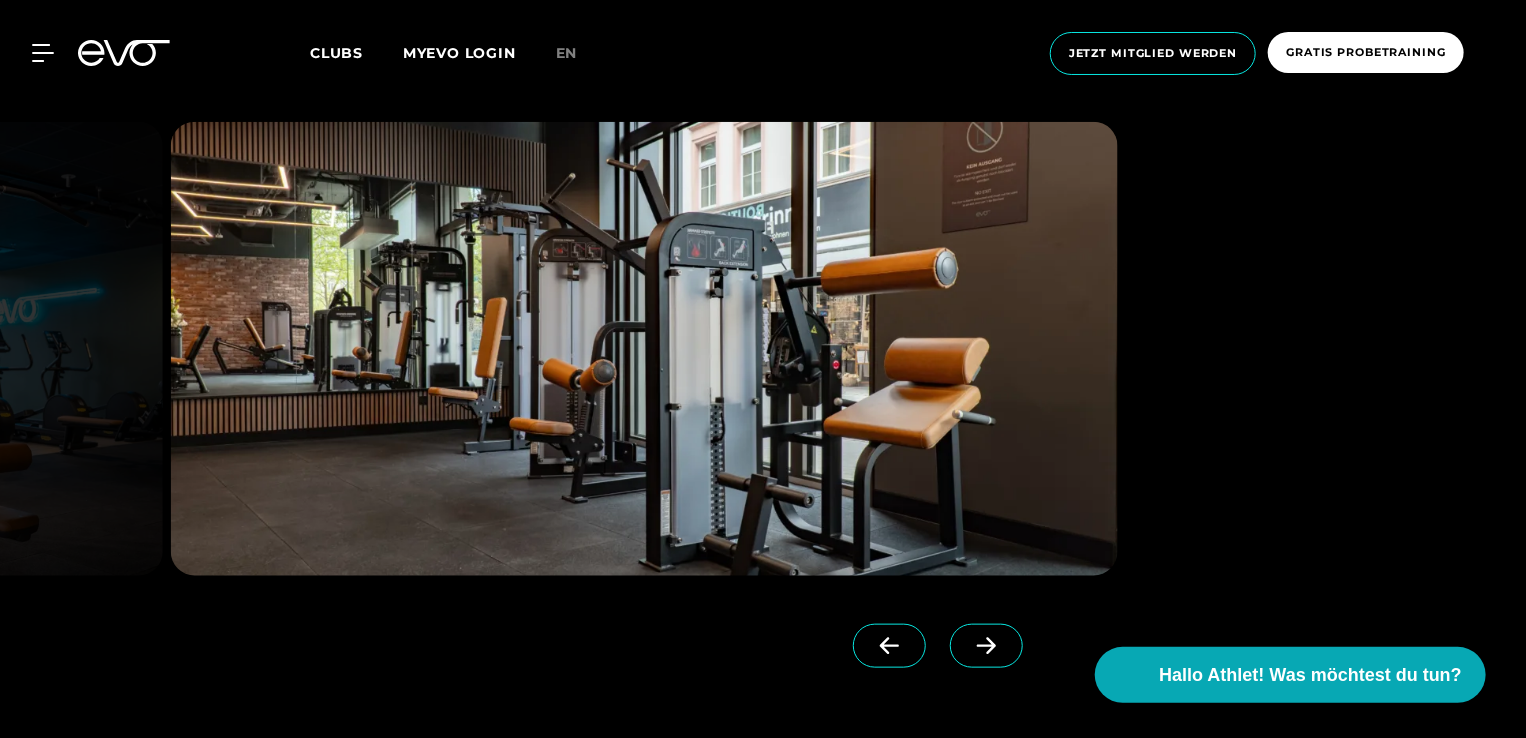click at bounding box center (889, 646) 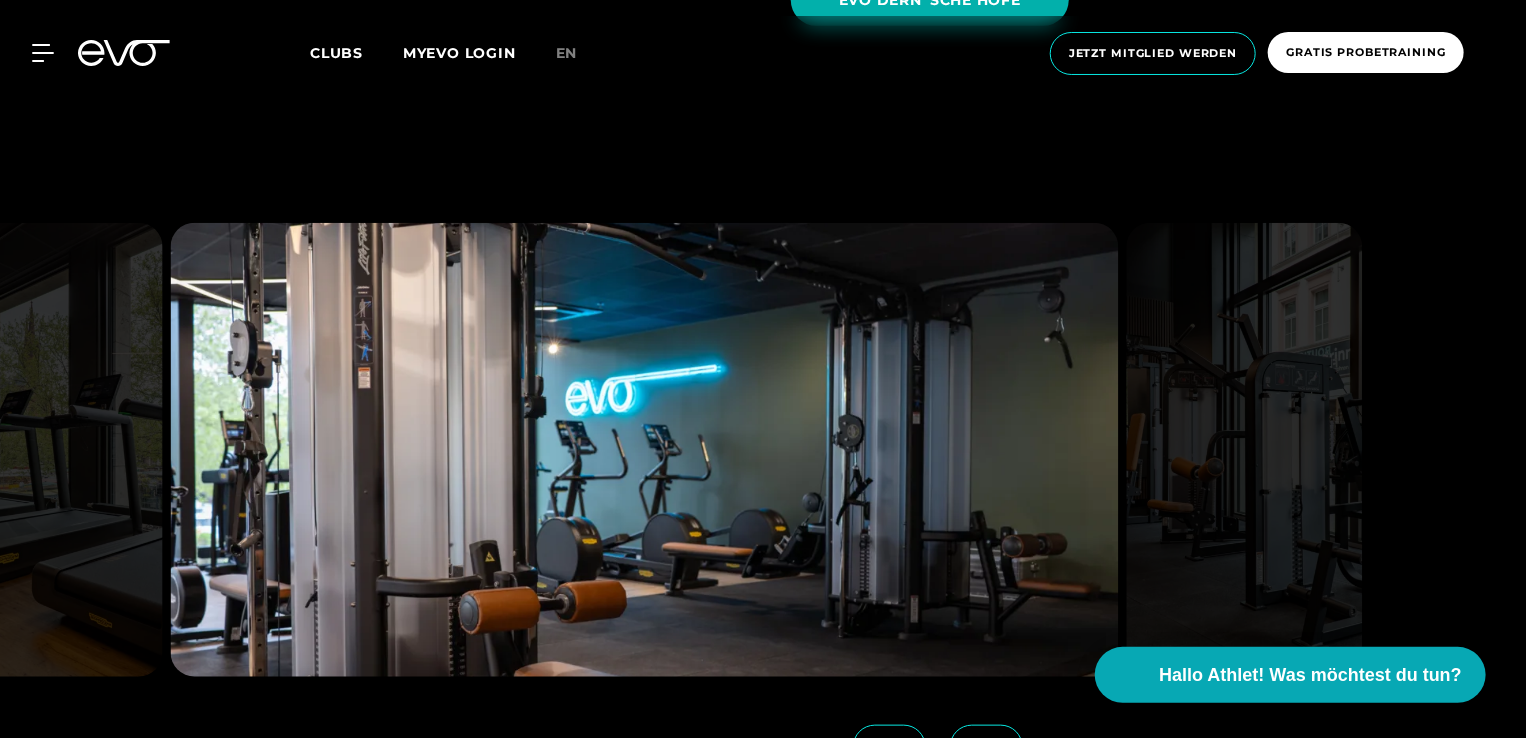 scroll, scrollTop: 4368, scrollLeft: 0, axis: vertical 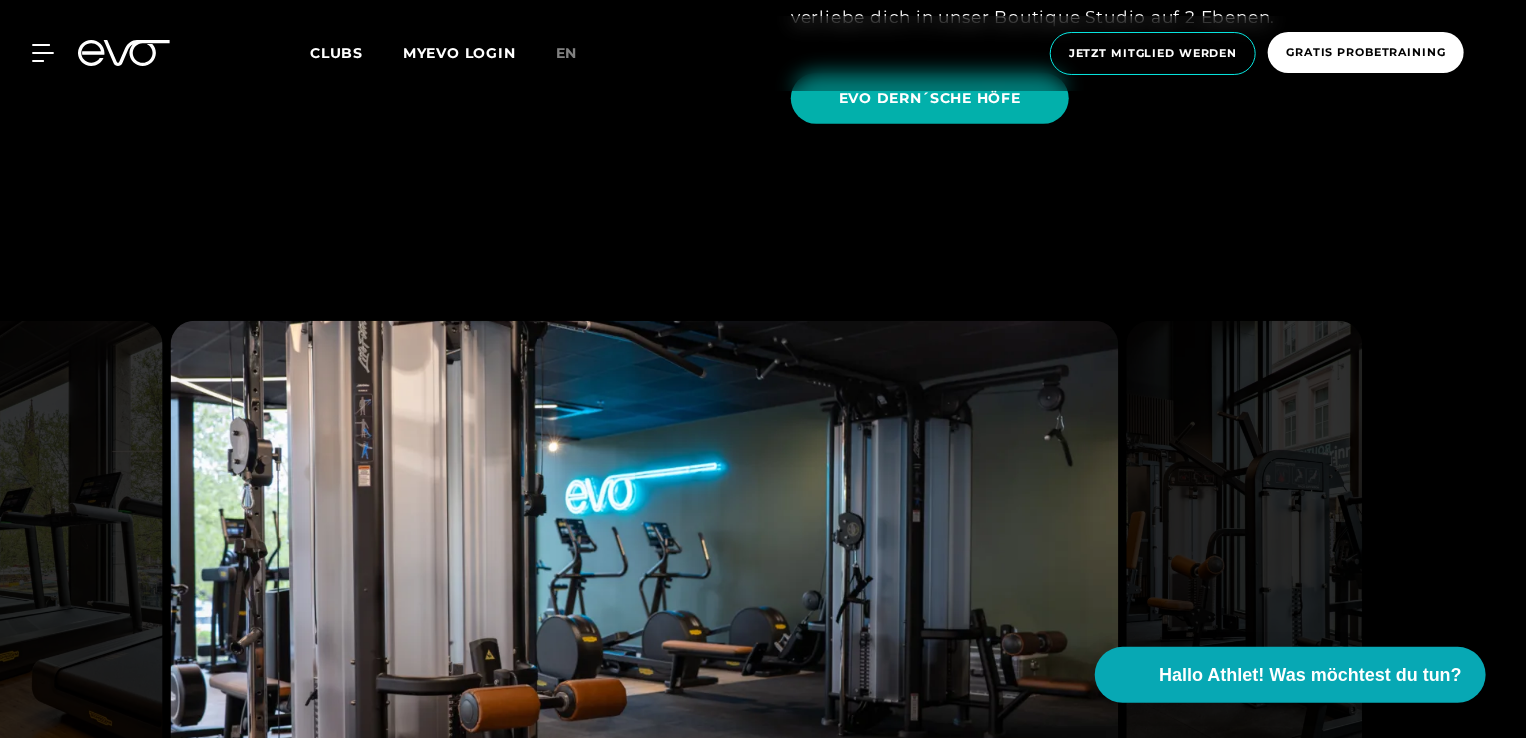 click on "Clubs" at bounding box center (336, 53) 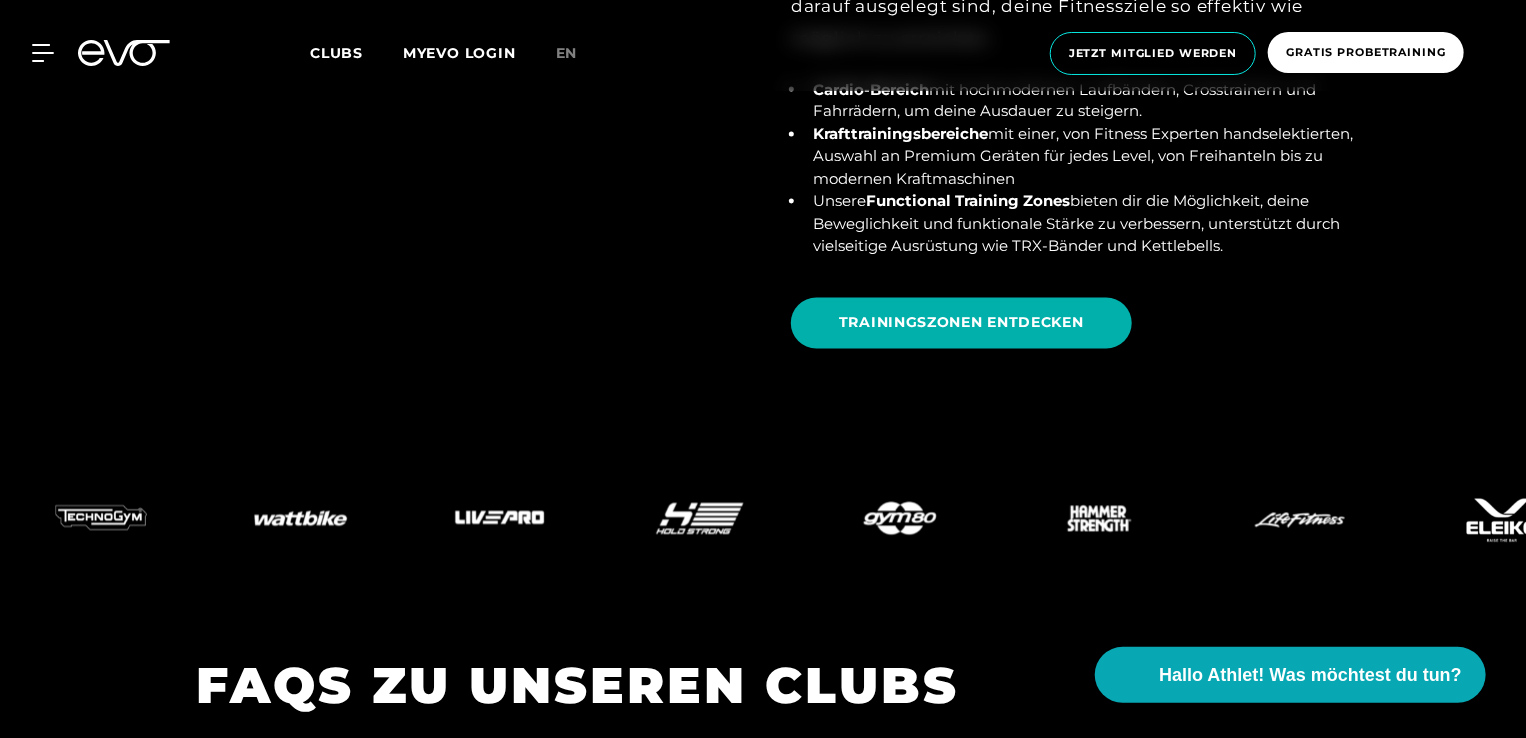 scroll, scrollTop: 5615, scrollLeft: 0, axis: vertical 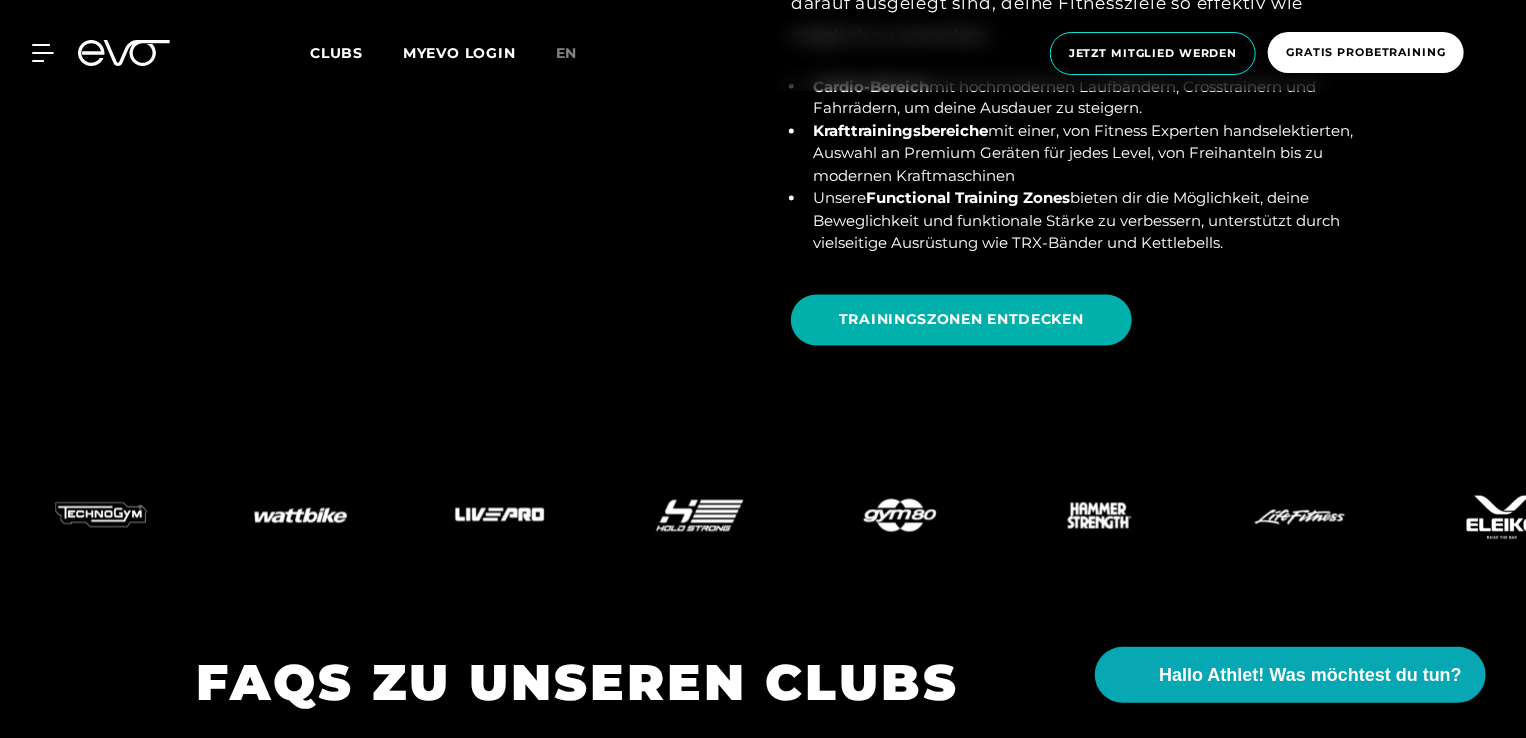 click at bounding box center [31, 53] 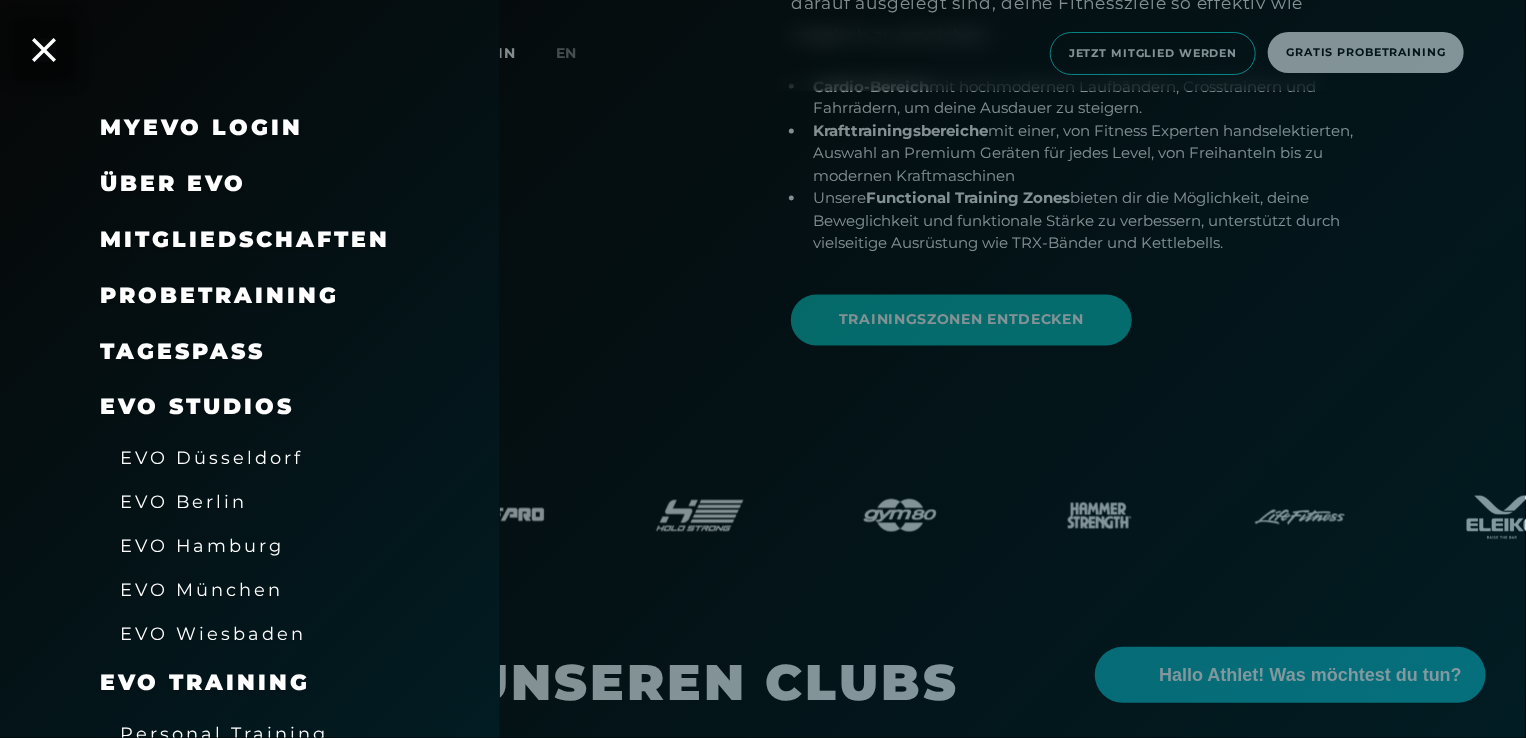 click on "EVO München" at bounding box center (201, 589) 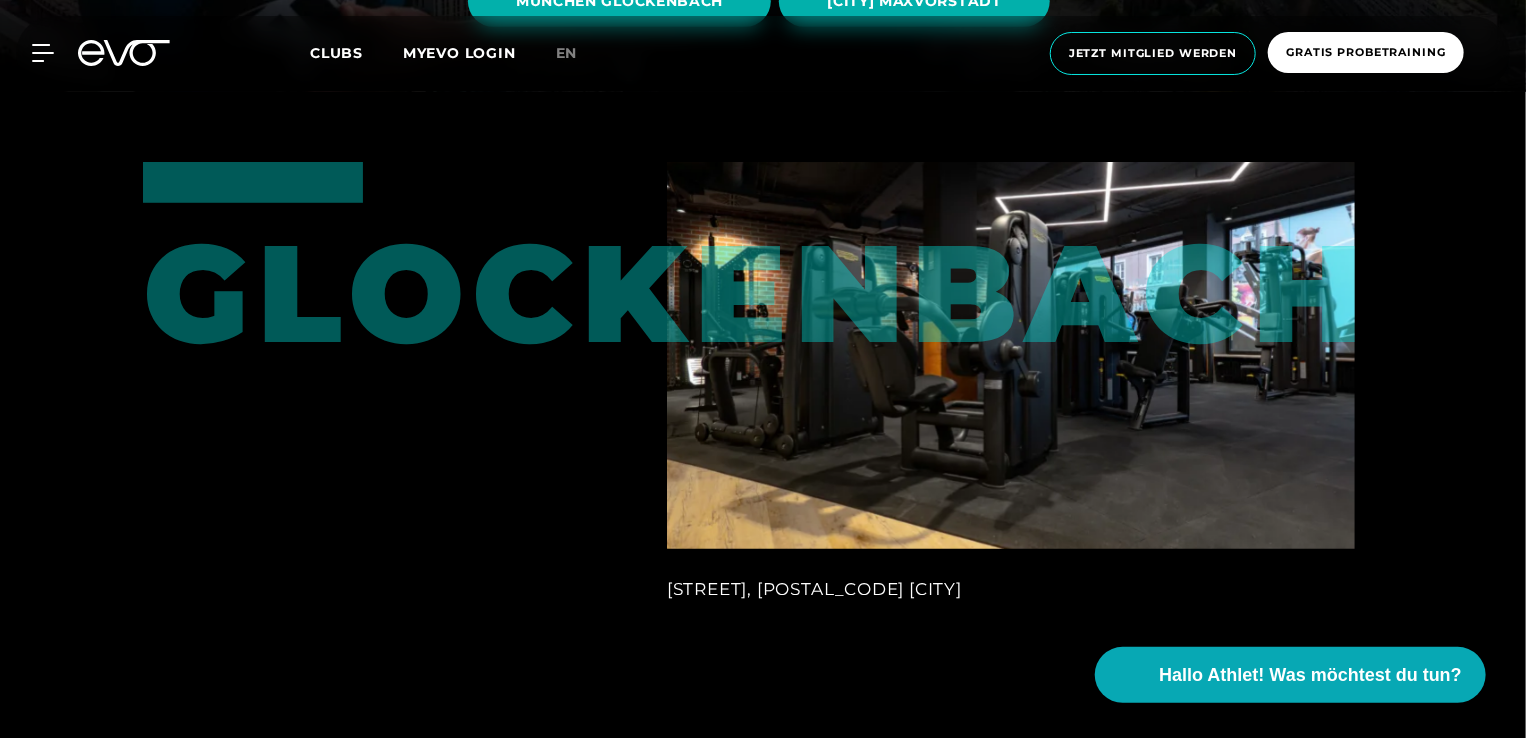 scroll, scrollTop: 648, scrollLeft: 0, axis: vertical 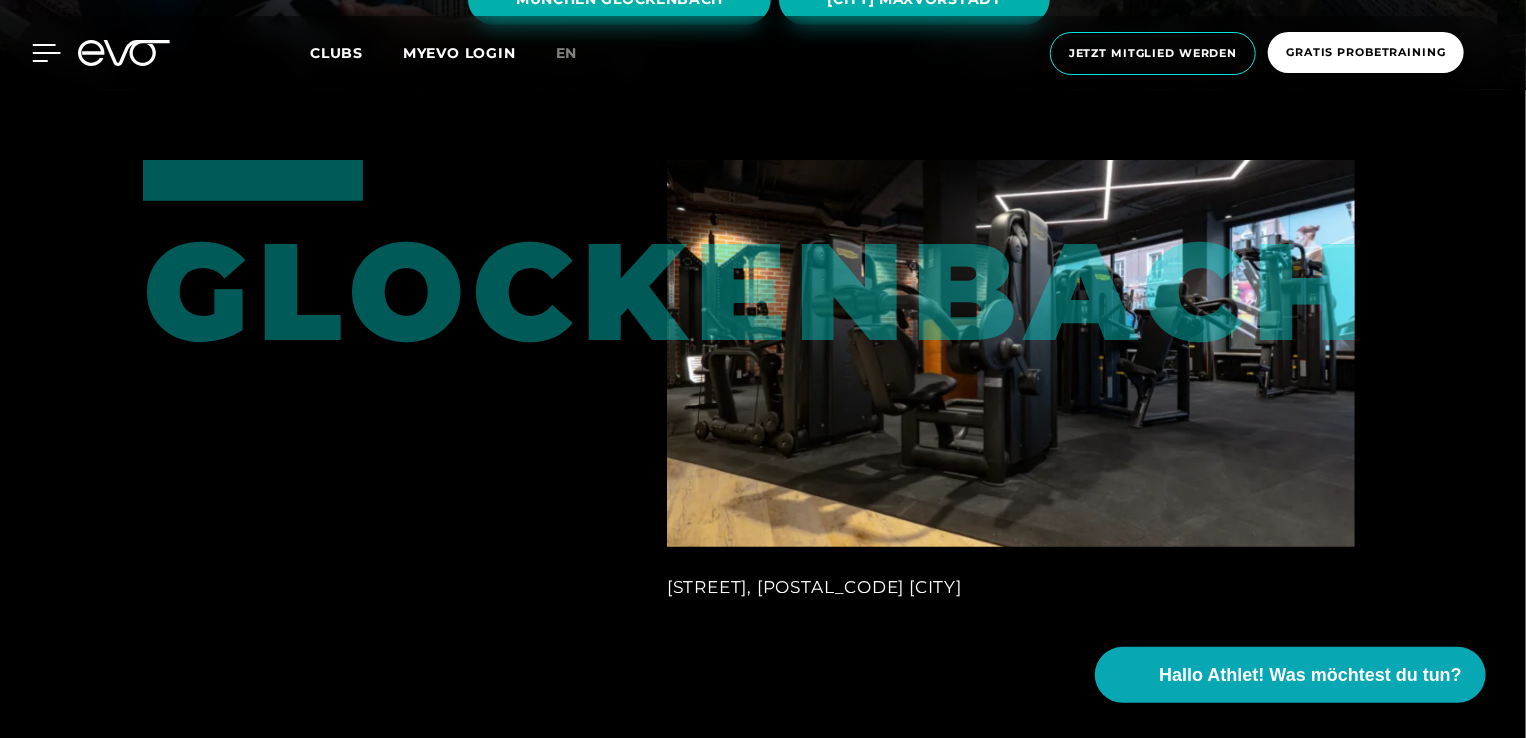 click 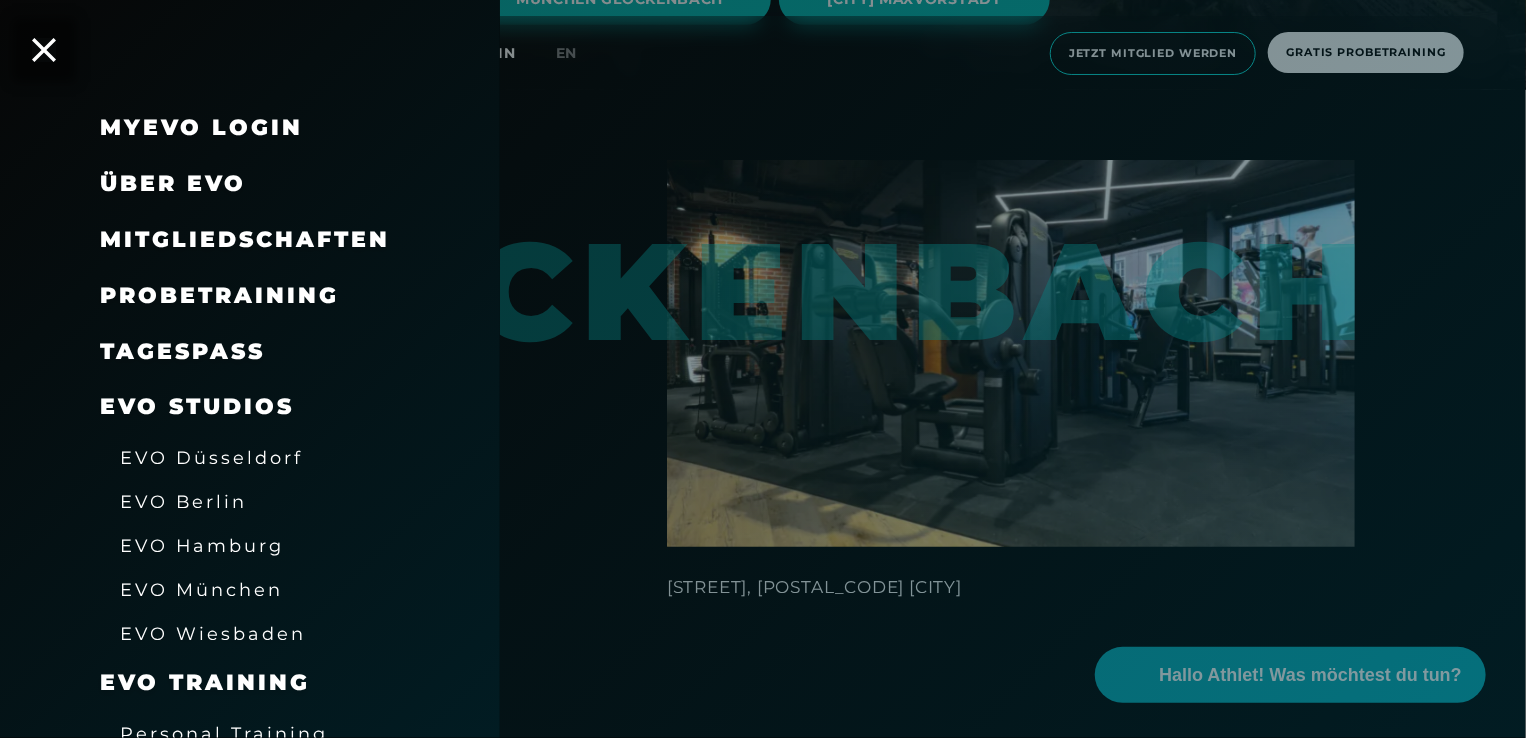 click on "EVO Studios" at bounding box center [197, 406] 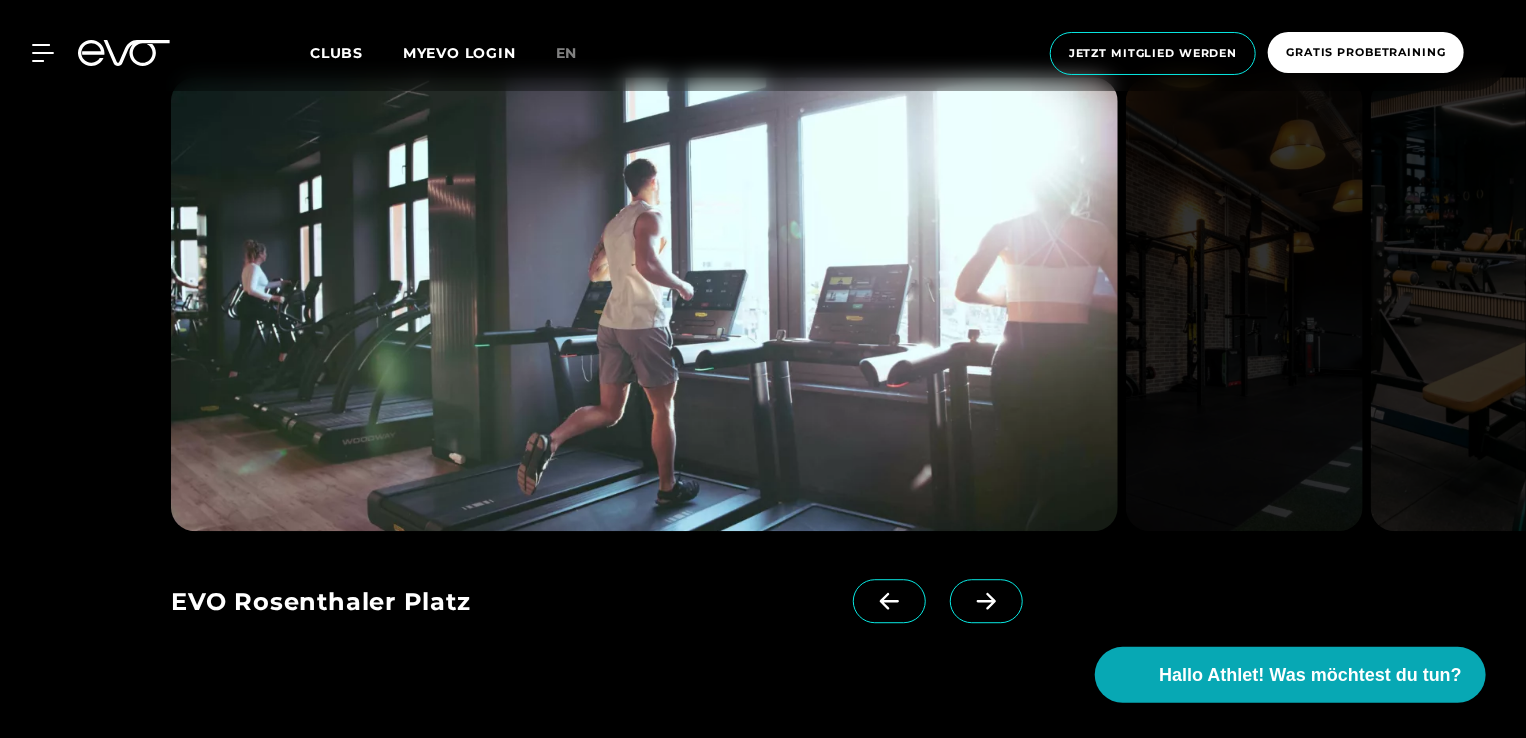 scroll, scrollTop: 2401, scrollLeft: 0, axis: vertical 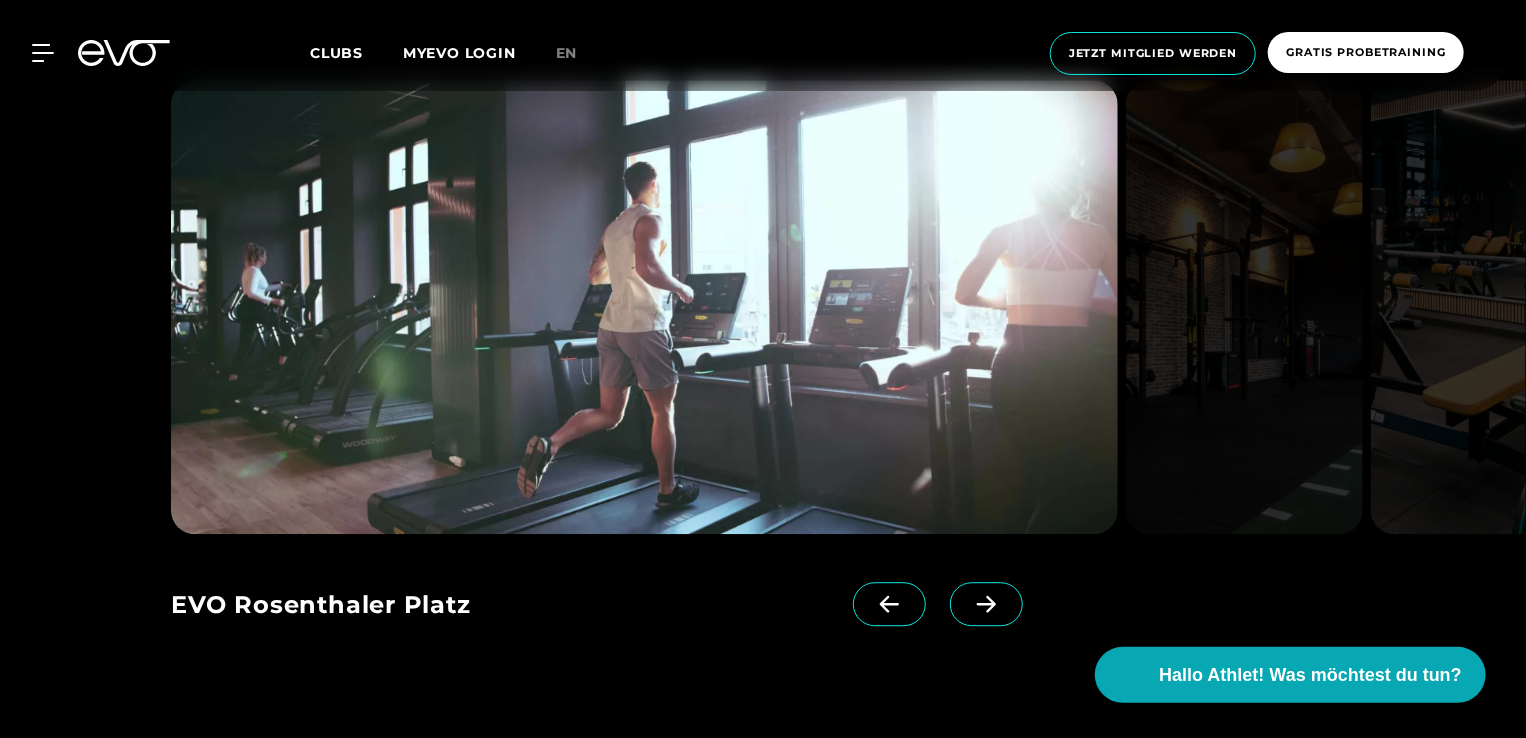 click 